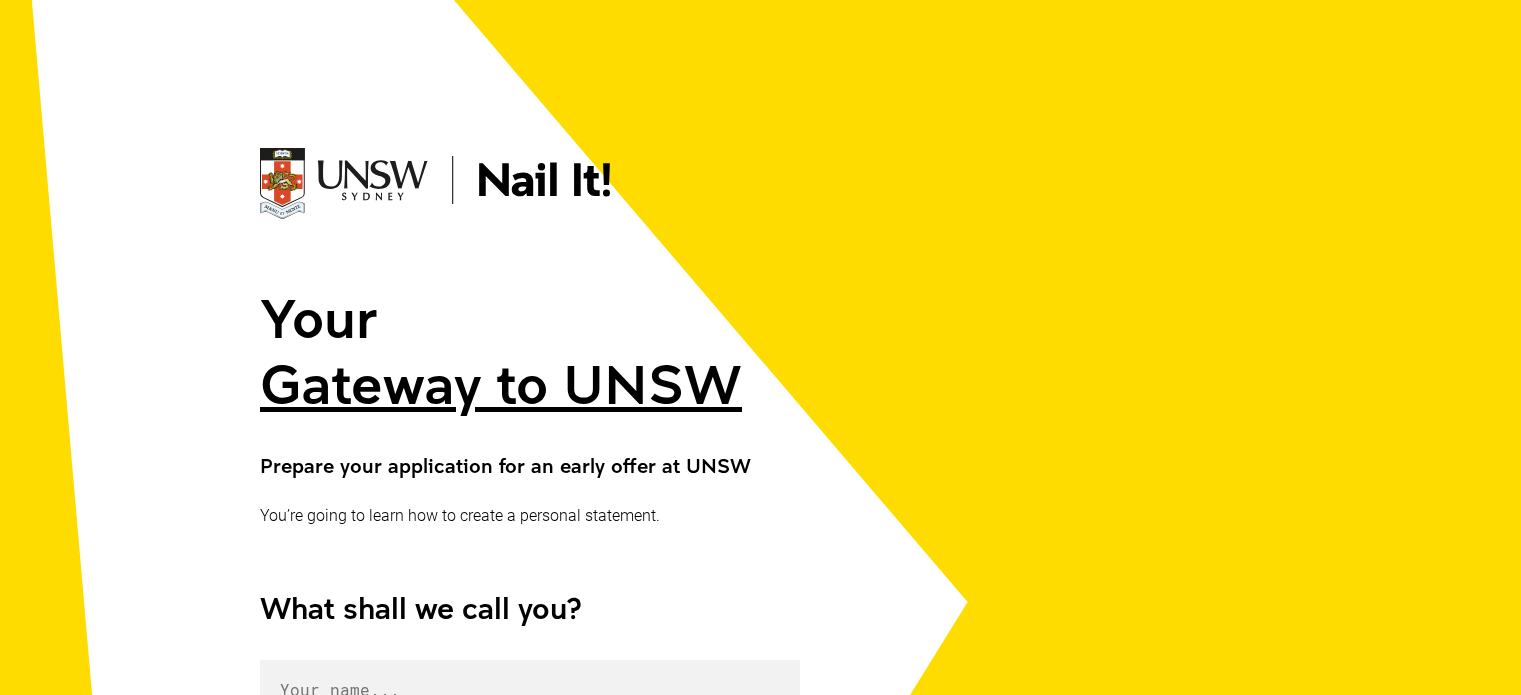 scroll, scrollTop: 300, scrollLeft: 0, axis: vertical 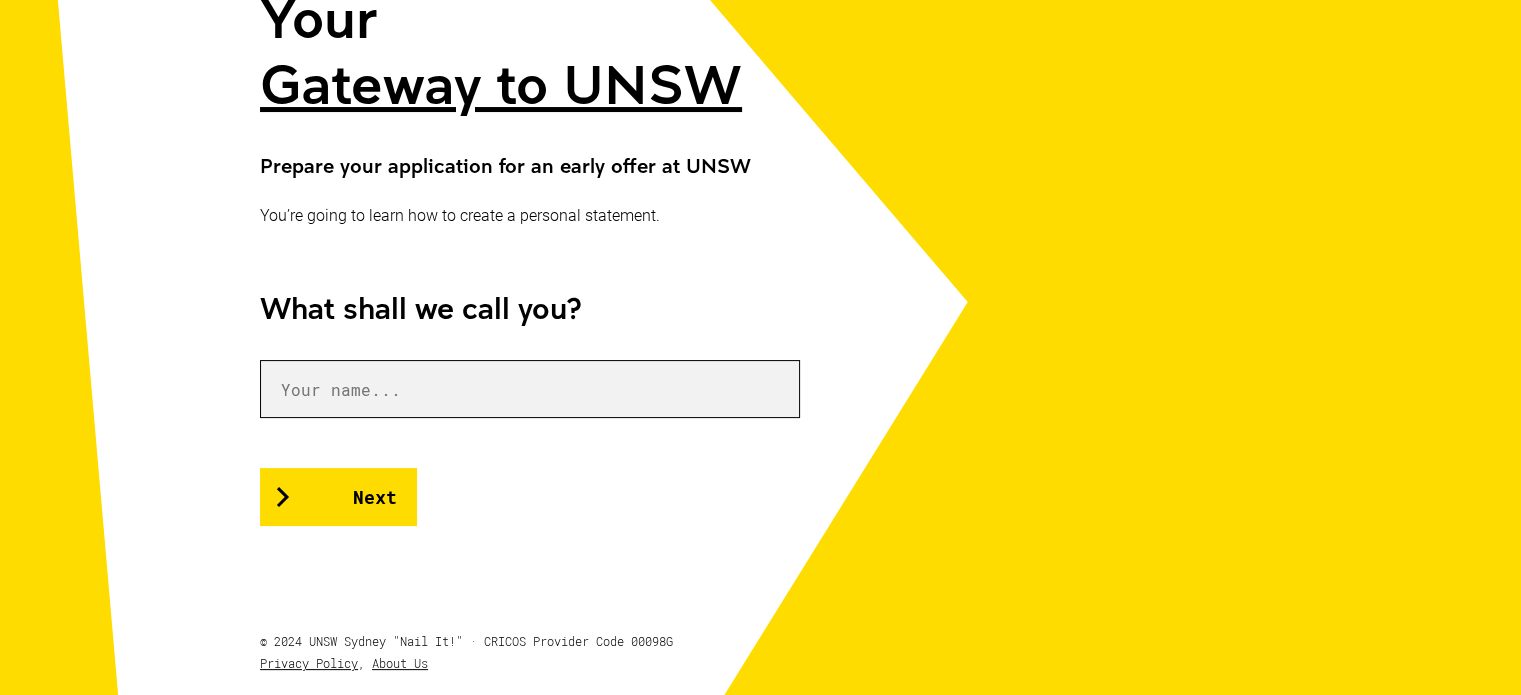 click at bounding box center [530, 389] 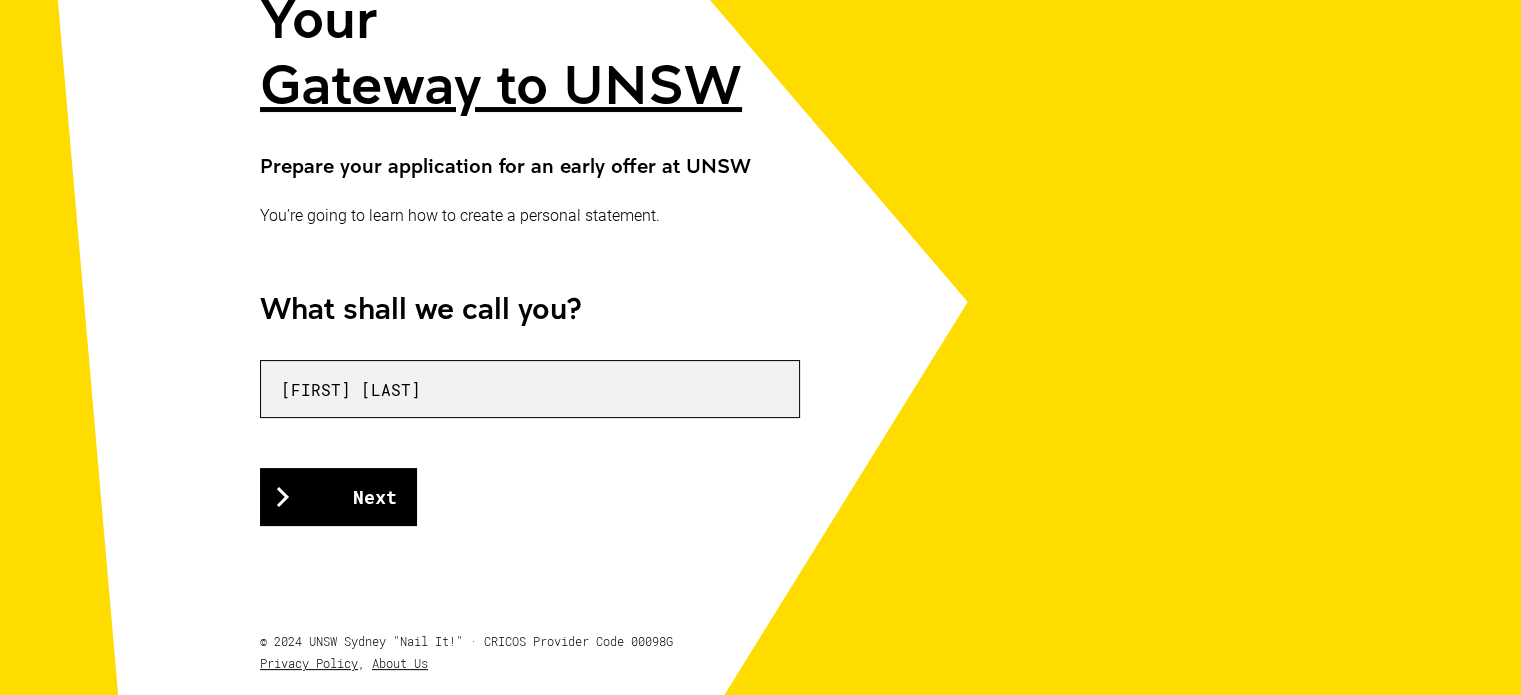 type on "[FIRST] [LAST]" 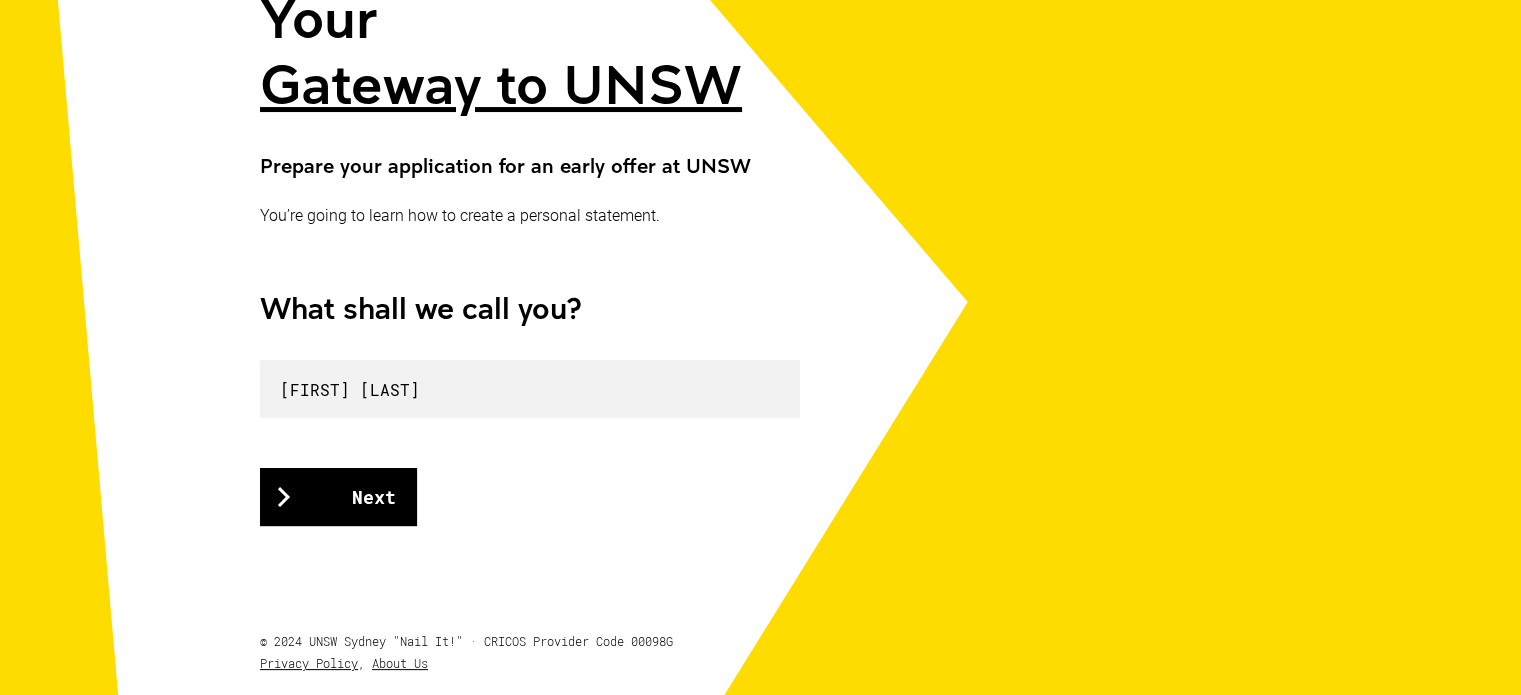 click on "Next" at bounding box center [338, 497] 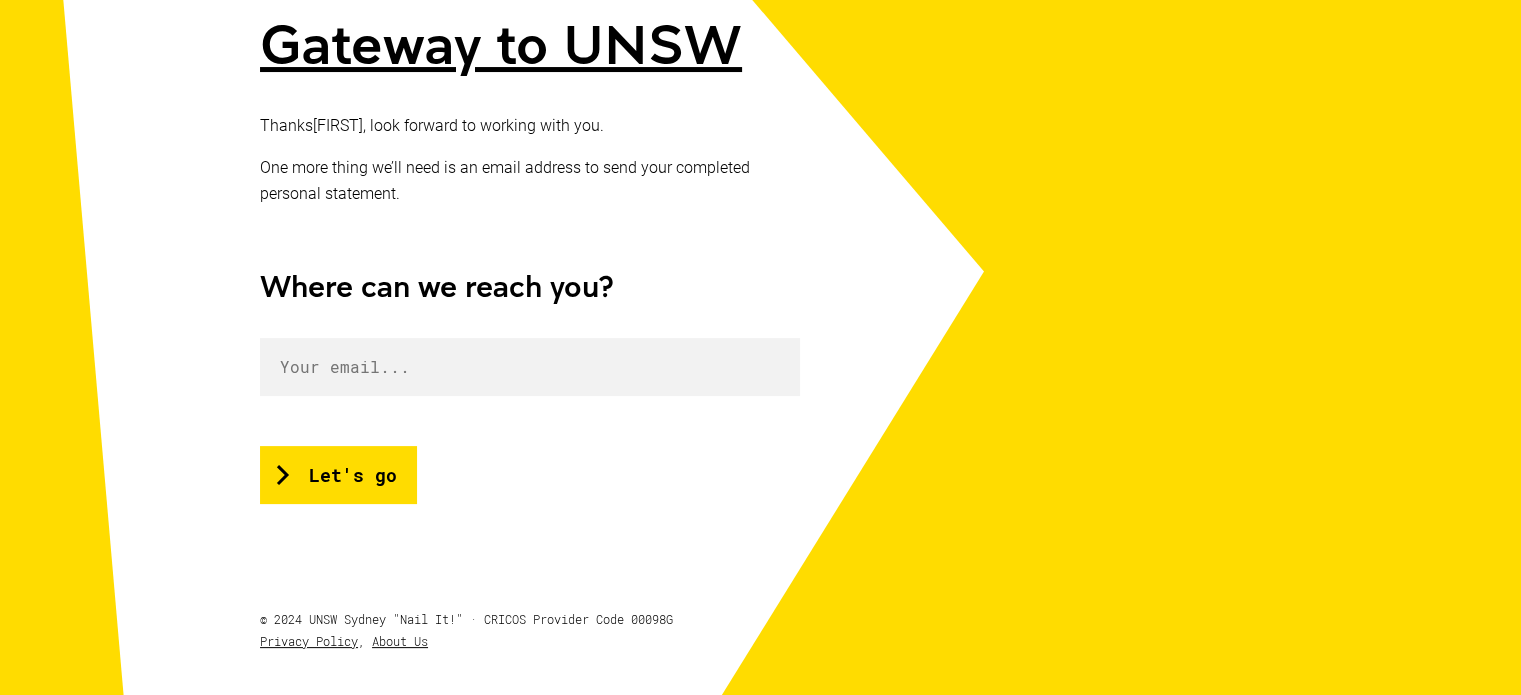 scroll, scrollTop: 400, scrollLeft: 0, axis: vertical 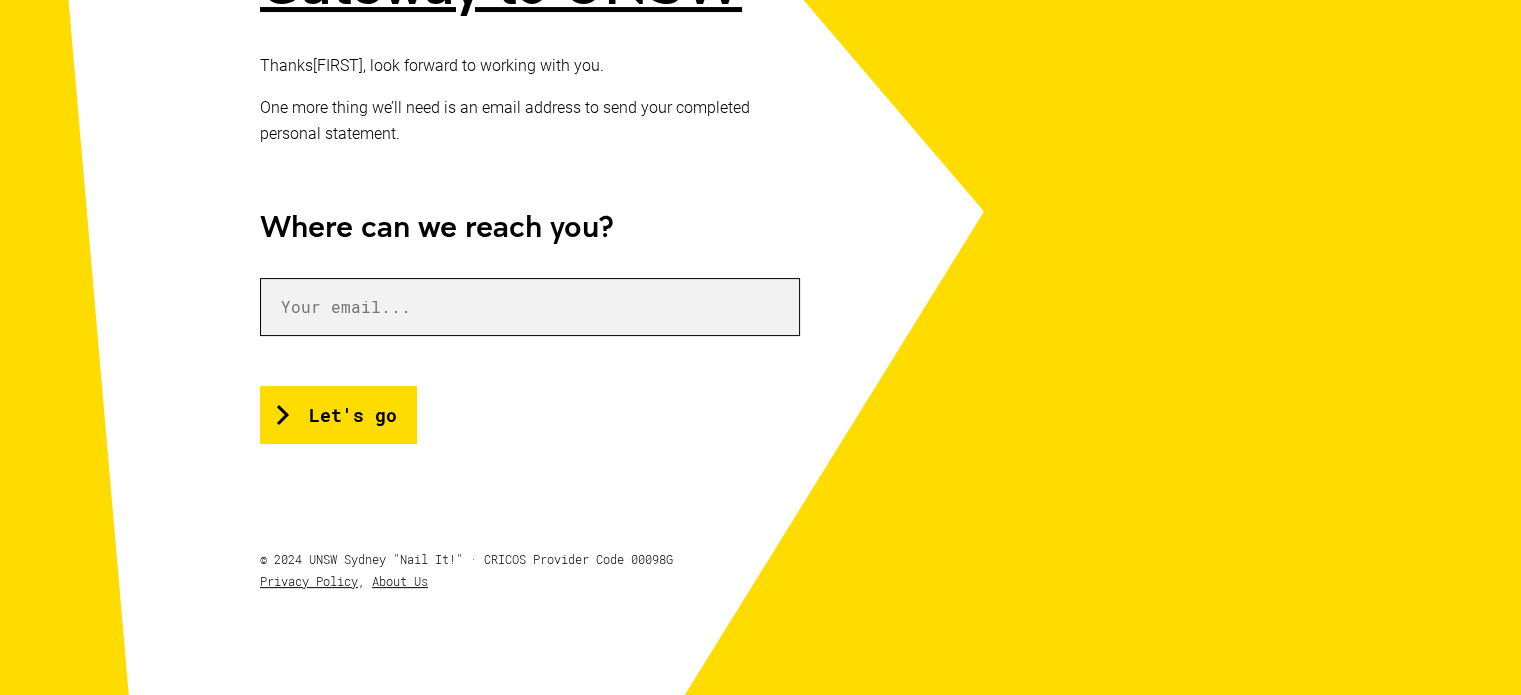 click at bounding box center (530, 307) 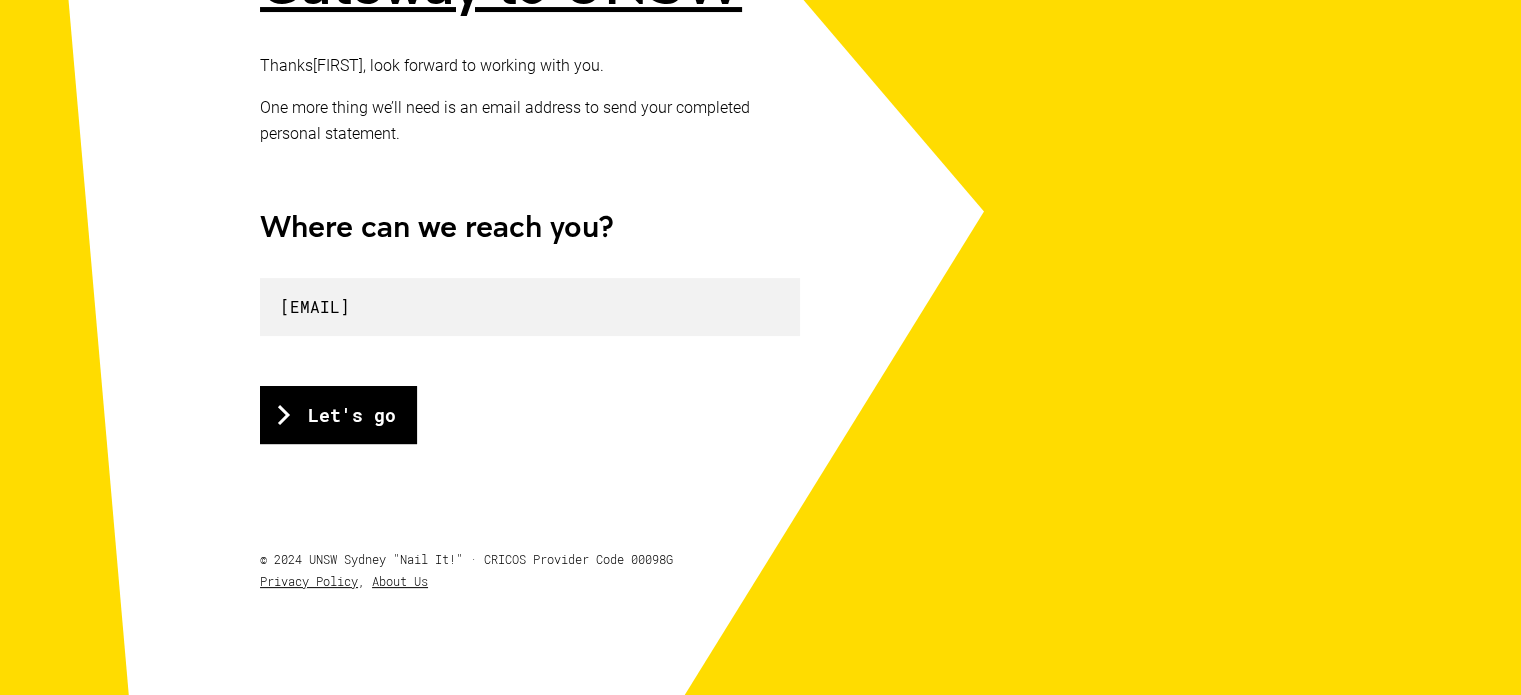 click on "Let's go" at bounding box center [338, 415] 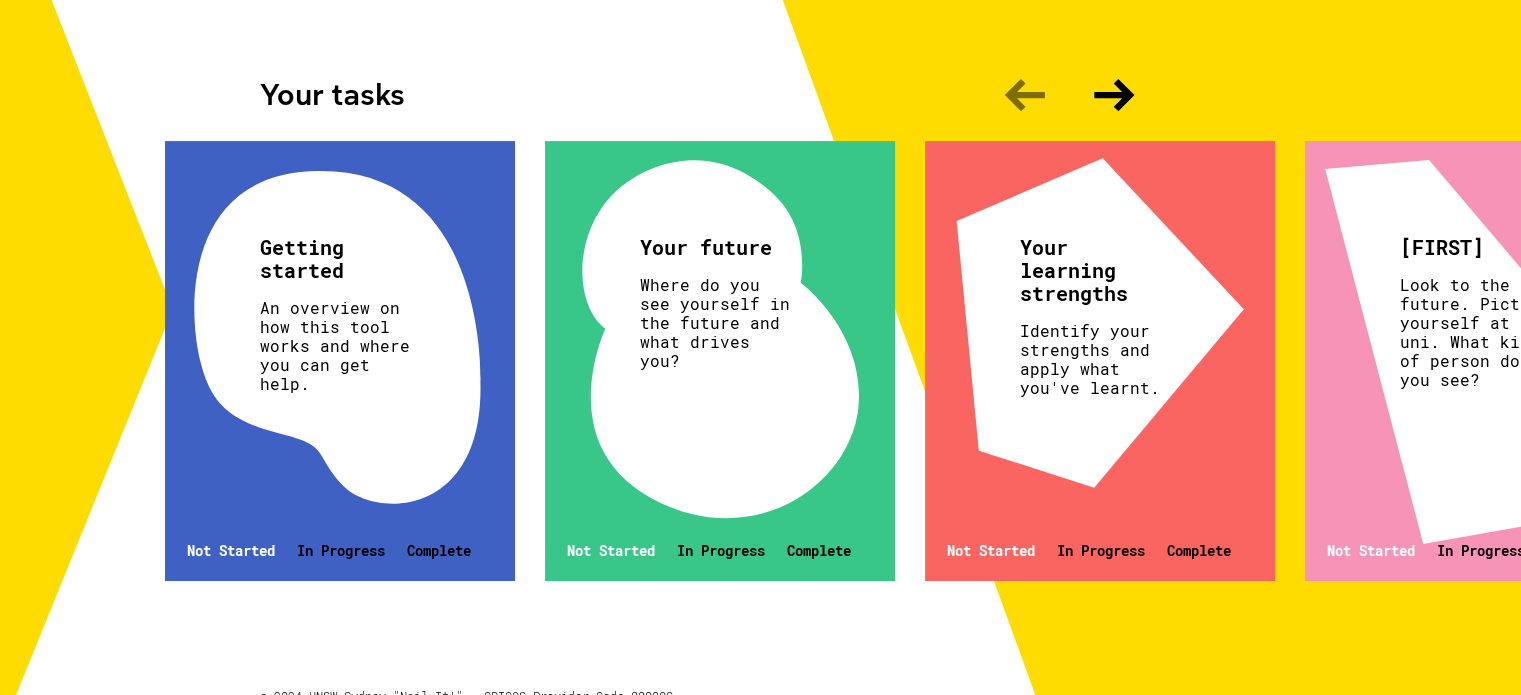 scroll, scrollTop: 600, scrollLeft: 0, axis: vertical 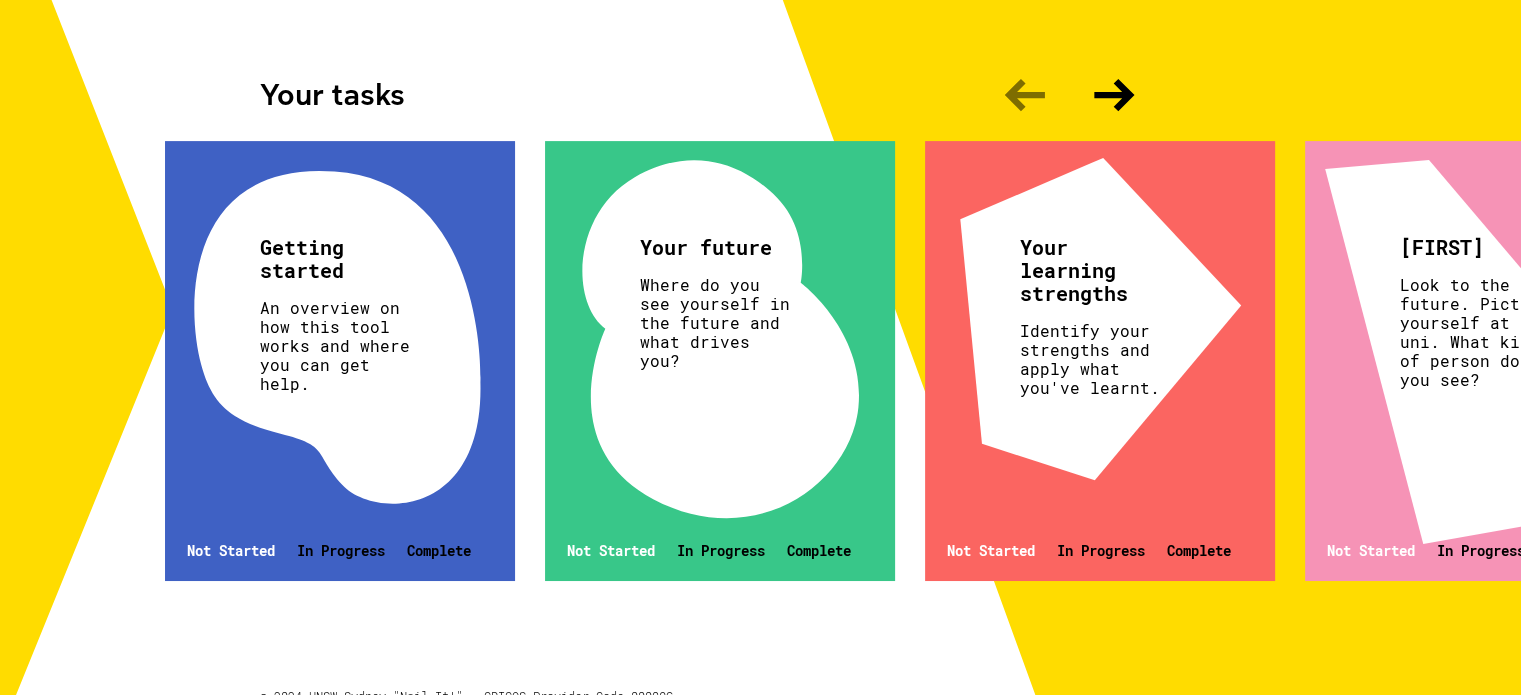 click at bounding box center (1114, 95) 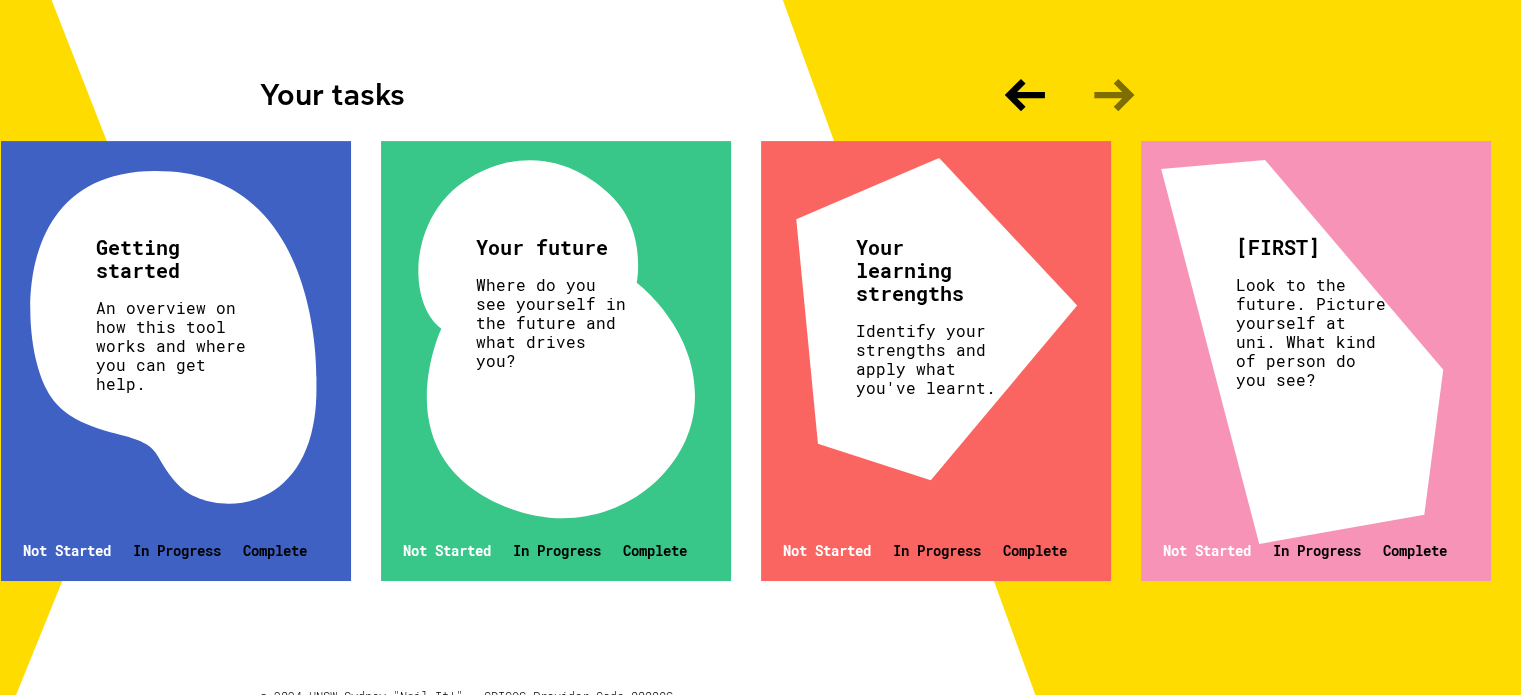 click at bounding box center [1114, 95] 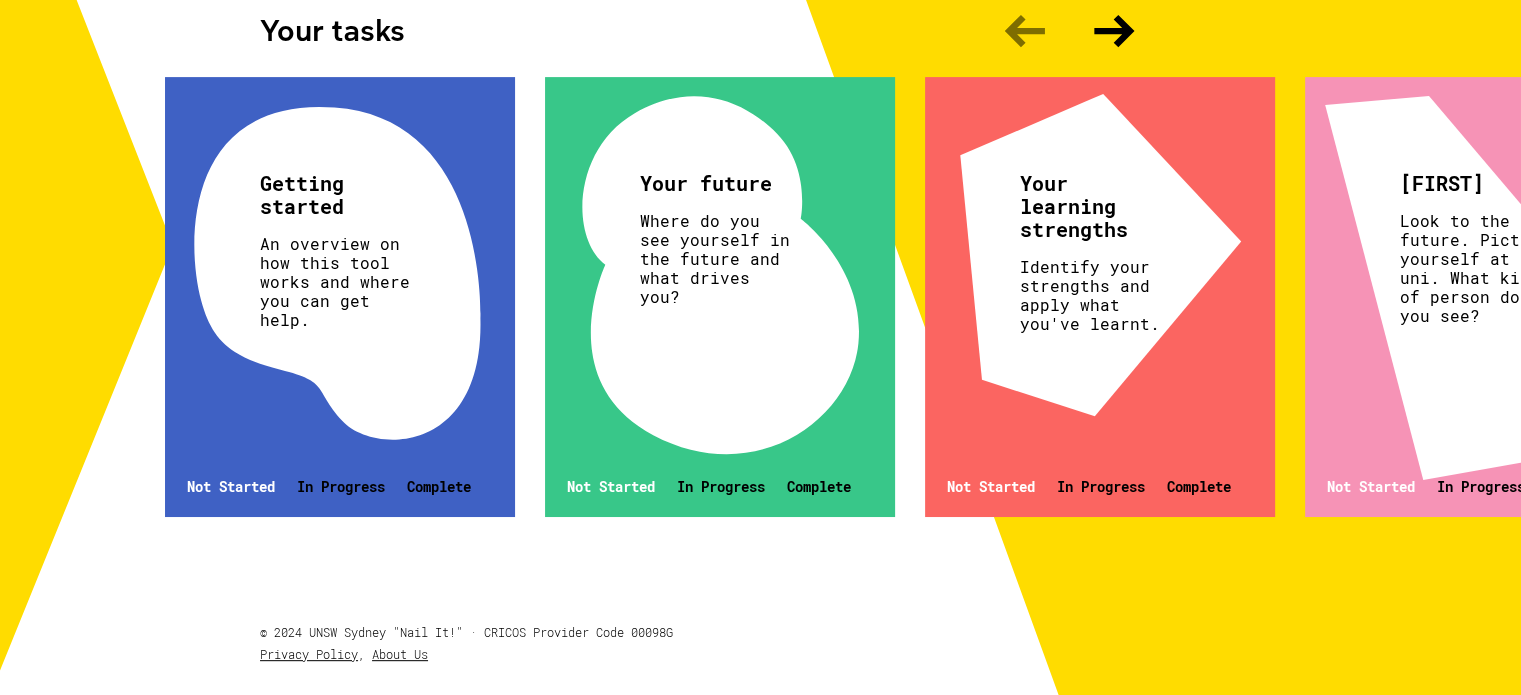 scroll, scrollTop: 700, scrollLeft: 0, axis: vertical 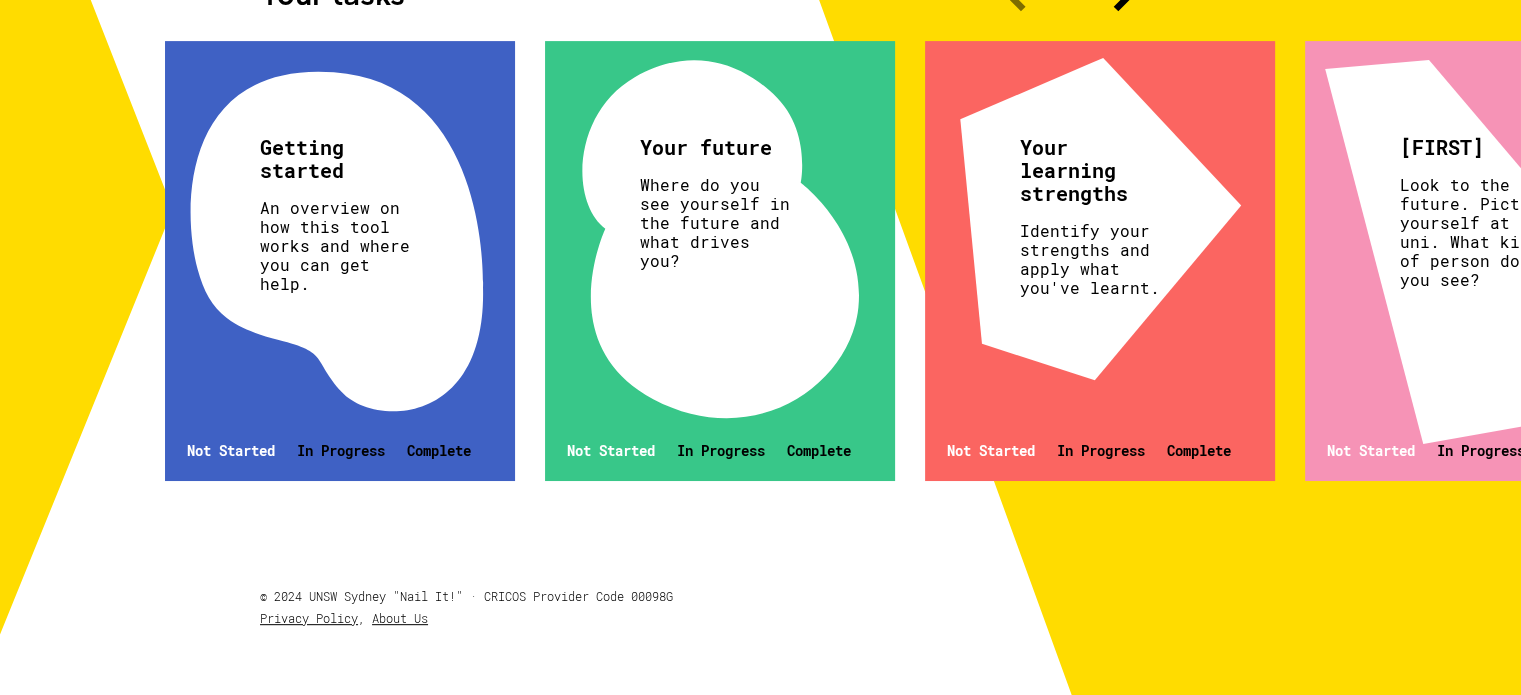 click on "An overview on how this tool works and where you can get help." at bounding box center (337, 245) 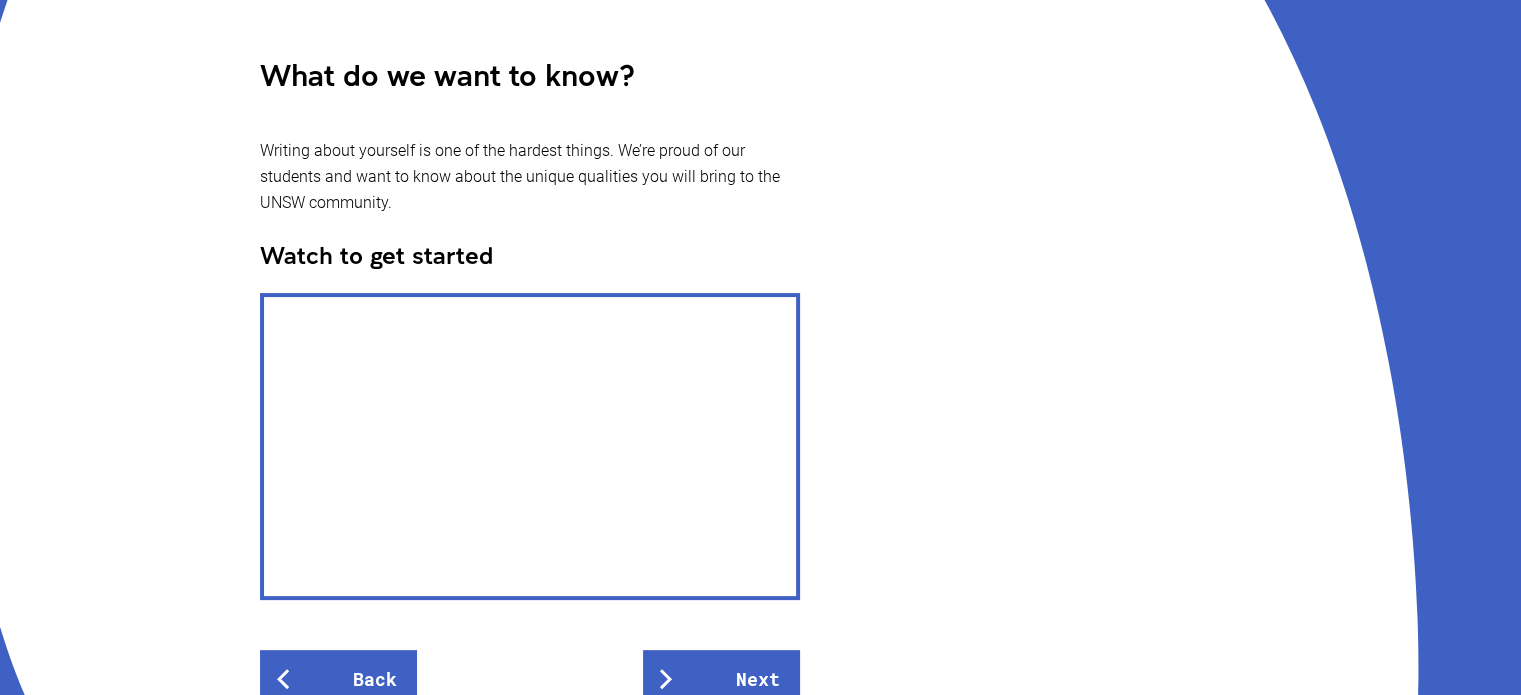 scroll, scrollTop: 400, scrollLeft: 0, axis: vertical 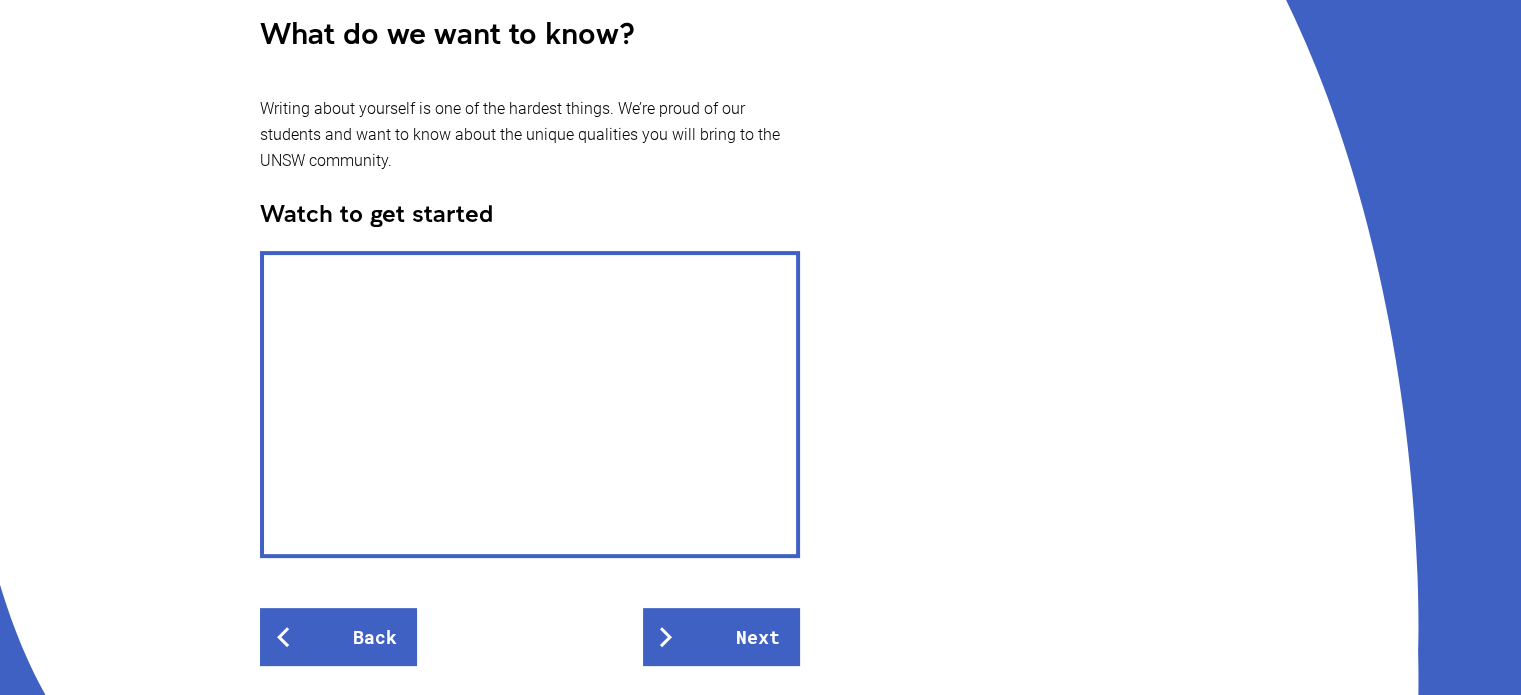 drag, startPoint x: 632, startPoint y: 188, endPoint x: 630, endPoint y: 219, distance: 31.06445 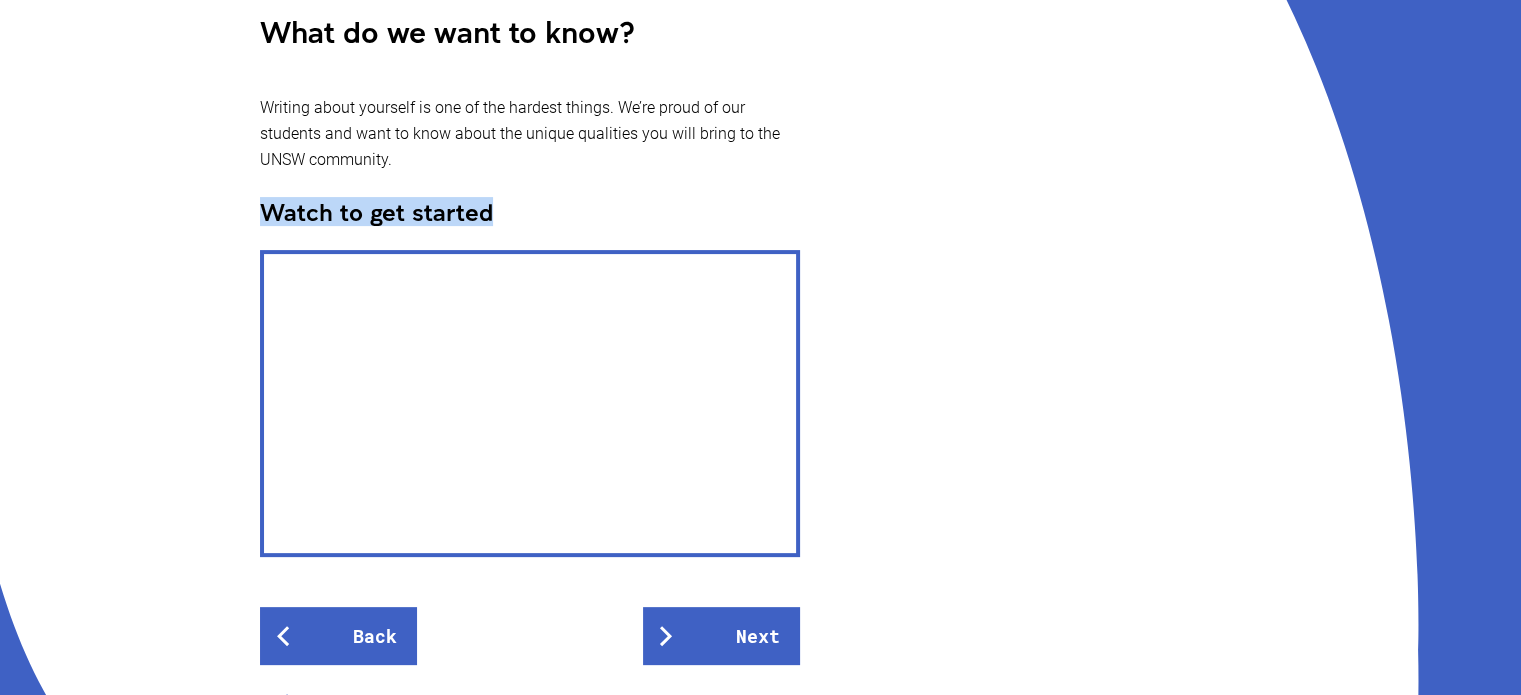 drag, startPoint x: 252, startPoint y: 200, endPoint x: 513, endPoint y: 204, distance: 261.03064 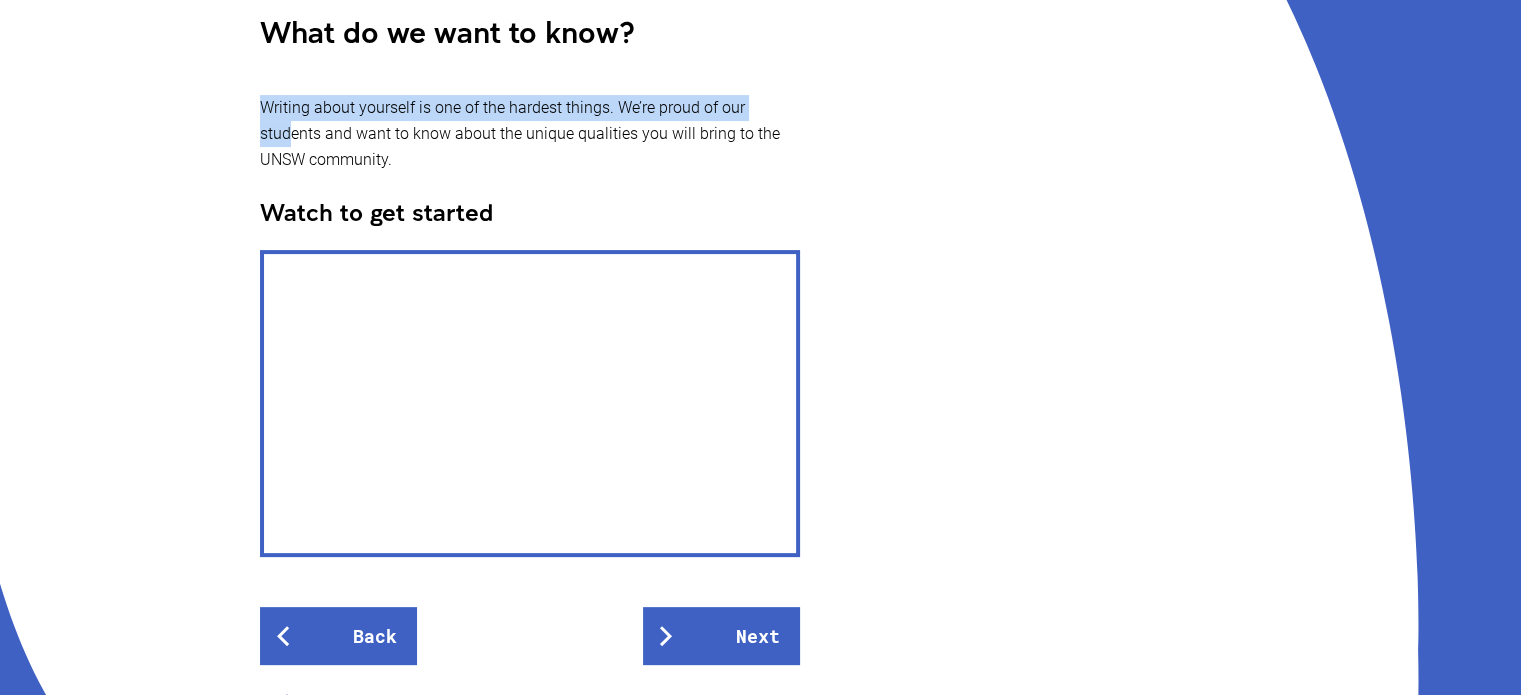 drag, startPoint x: 264, startPoint y: 107, endPoint x: 287, endPoint y: 122, distance: 27.45906 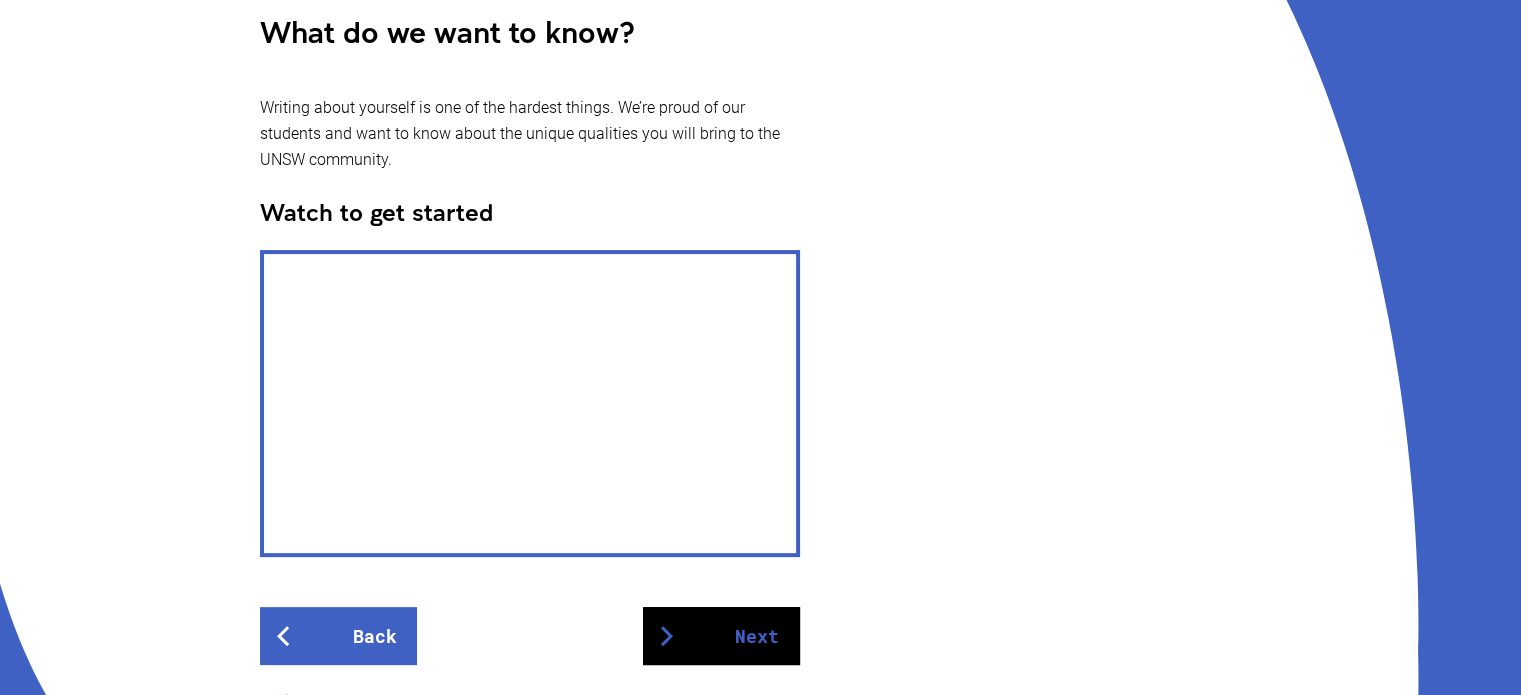 click on "Next" at bounding box center [721, 636] 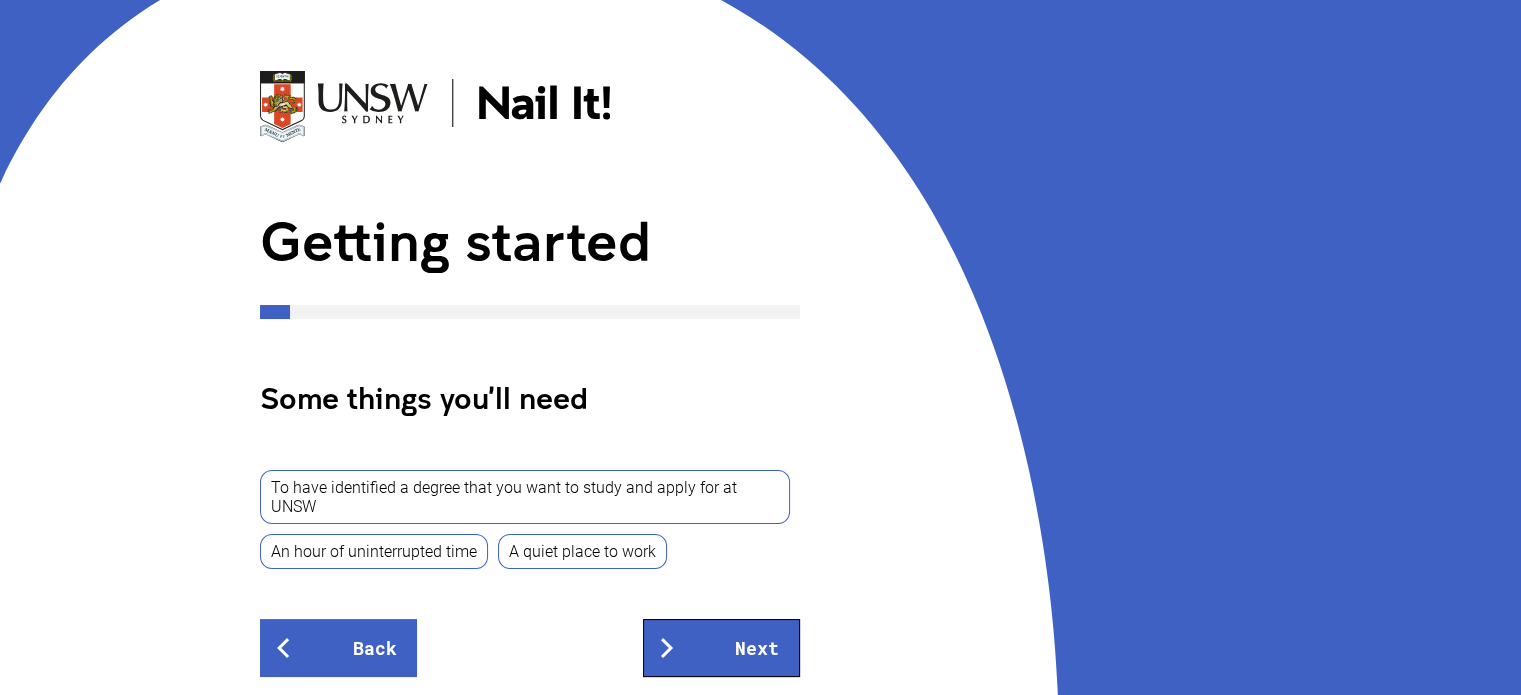 scroll, scrollTop: 200, scrollLeft: 0, axis: vertical 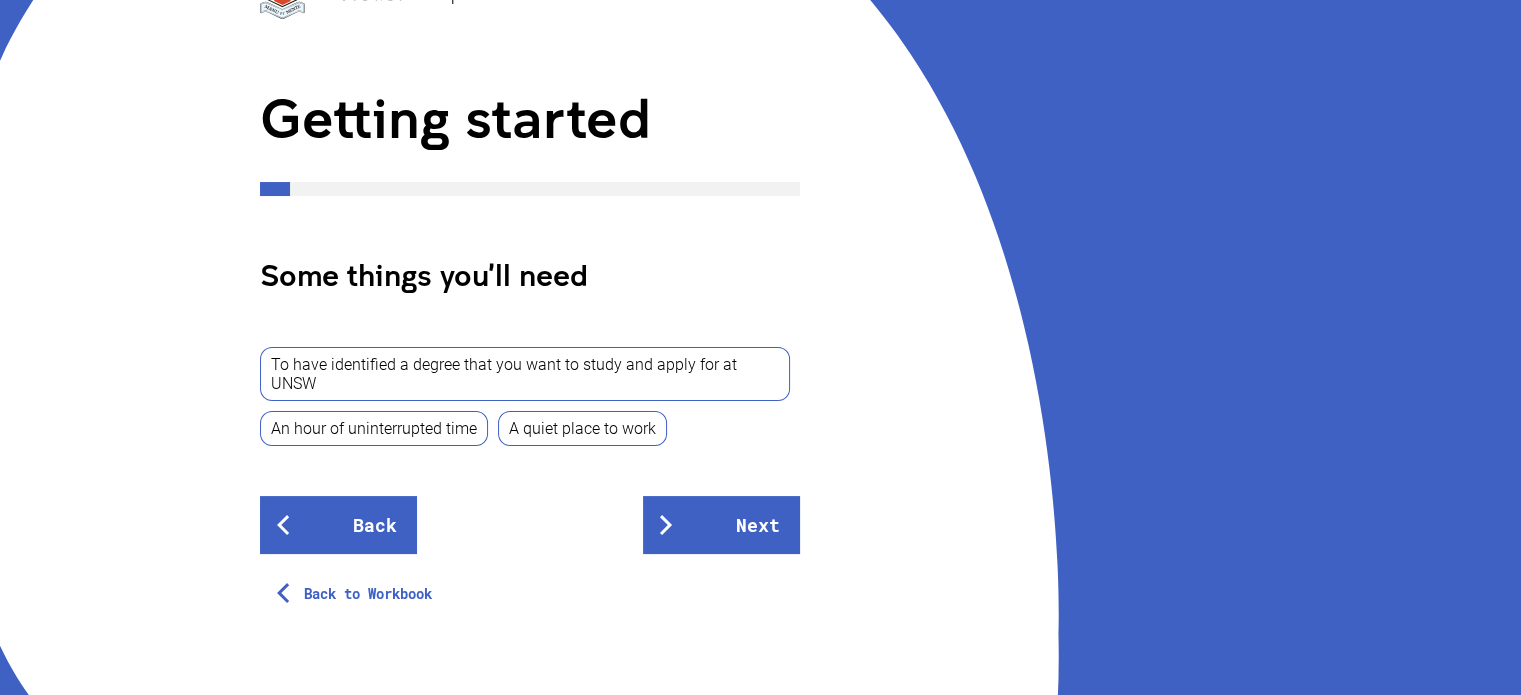 click on "Back to Workbook" at bounding box center [346, 594] 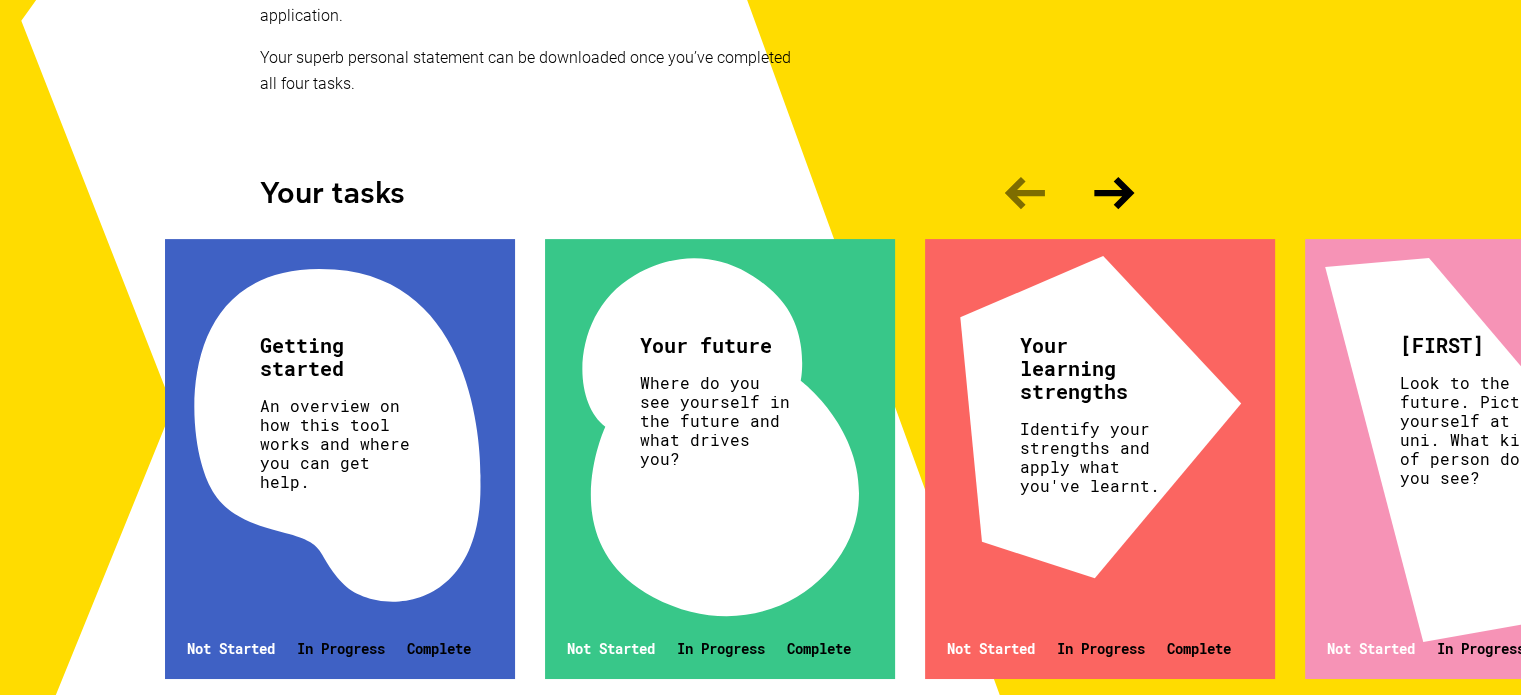 scroll, scrollTop: 600, scrollLeft: 0, axis: vertical 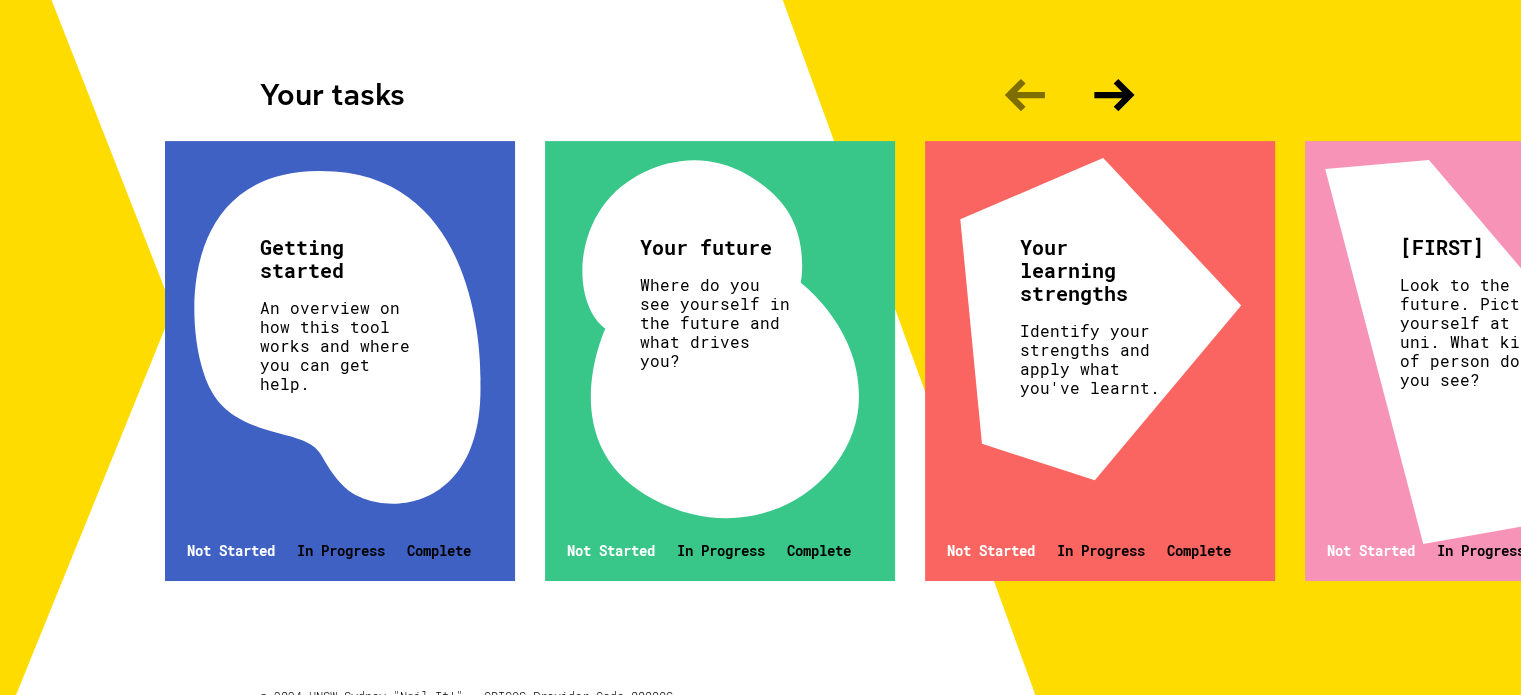 click at bounding box center [1114, 95] 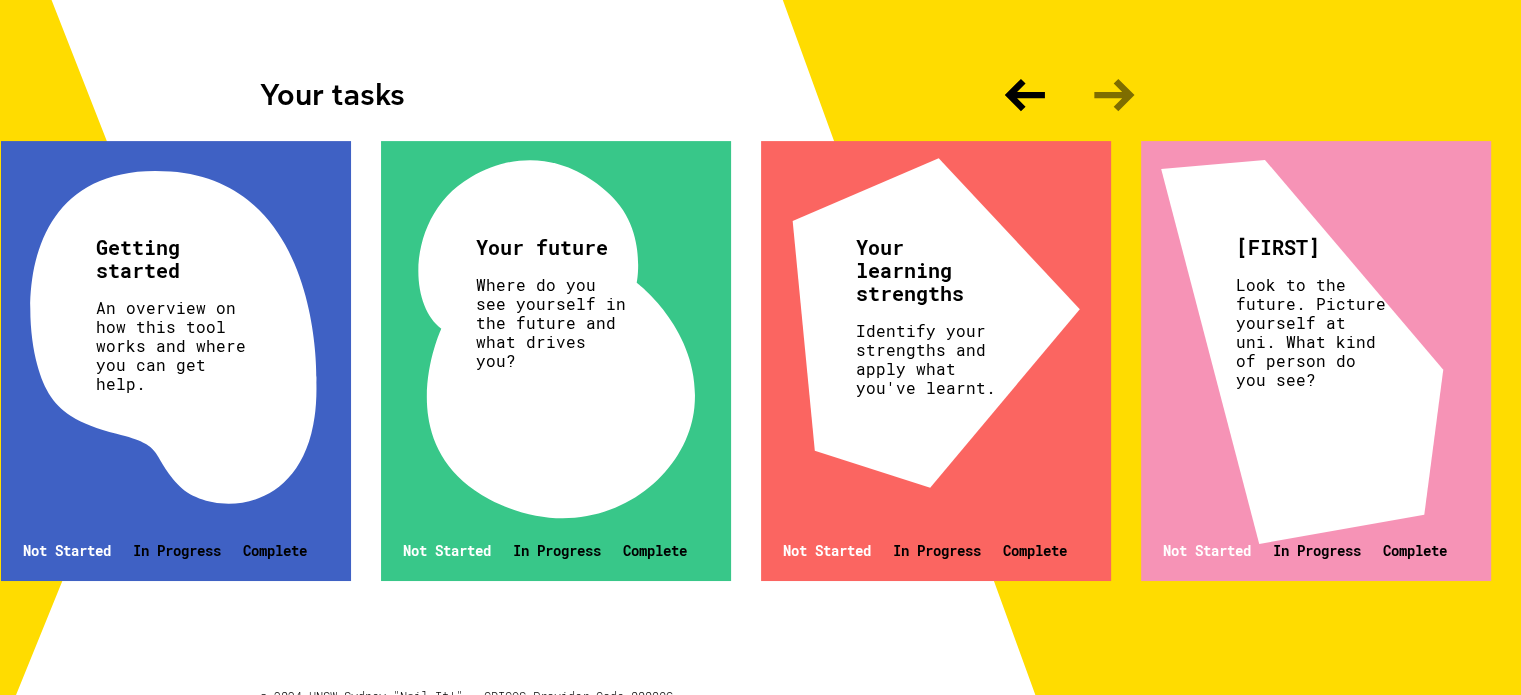 click on "Identify your strengths and apply what you've learnt." at bounding box center (173, 345) 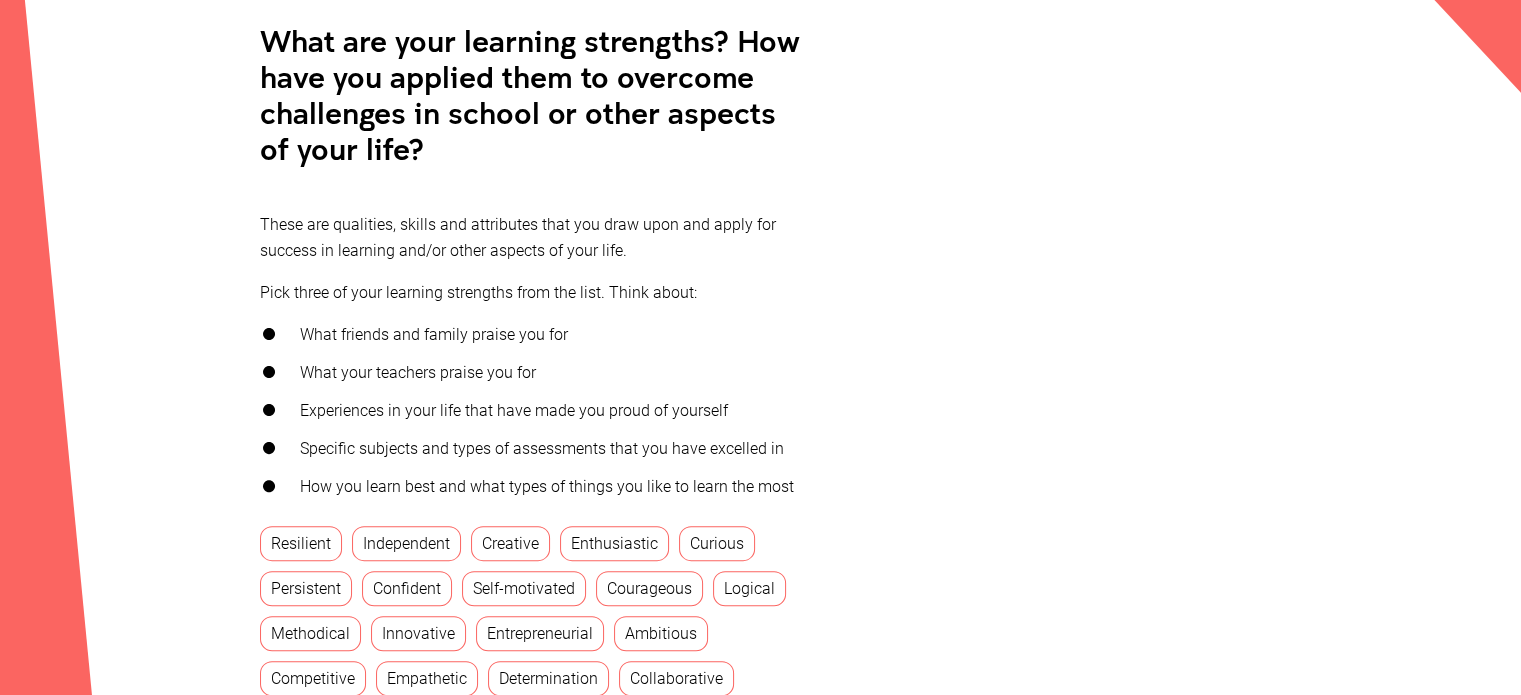 scroll, scrollTop: 600, scrollLeft: 0, axis: vertical 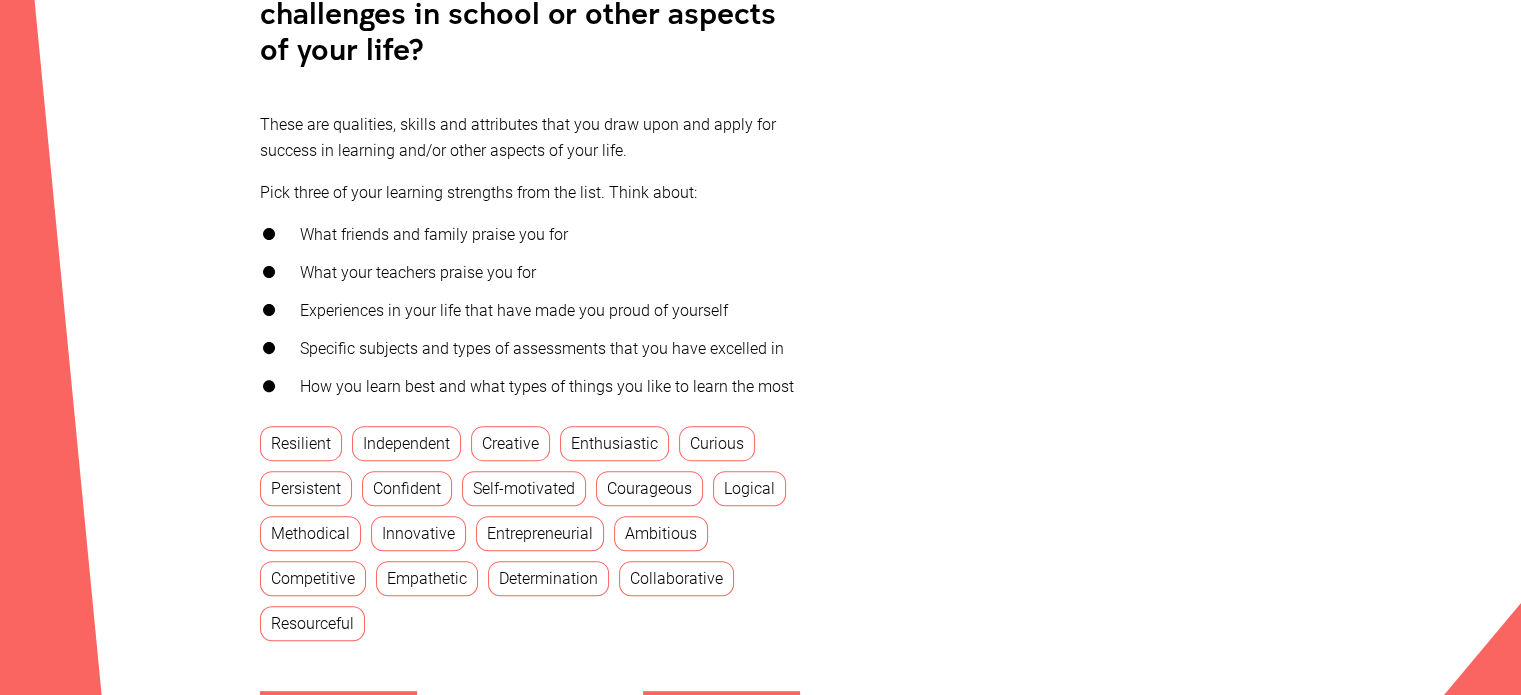 click on "Collaborative" at bounding box center (676, 578) 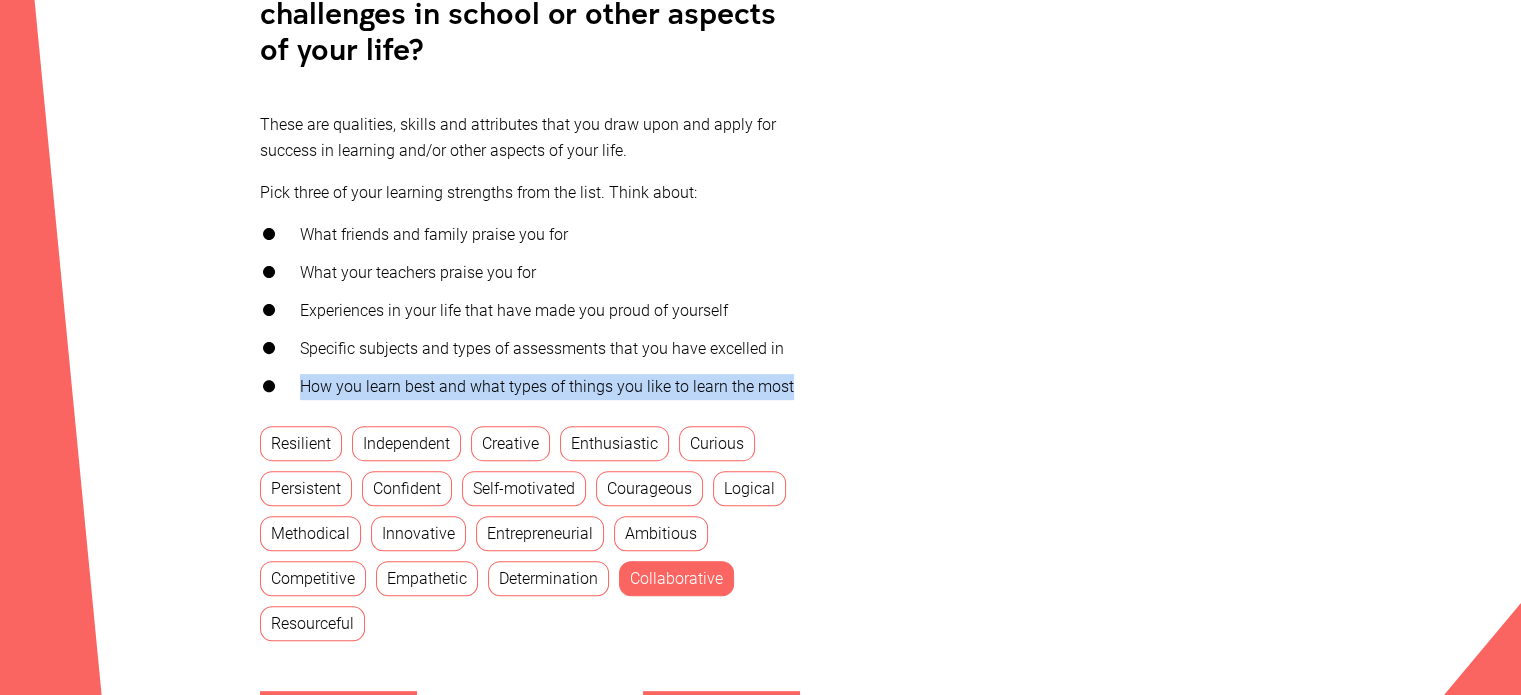 drag, startPoint x: 795, startPoint y: 383, endPoint x: 274, endPoint y: 379, distance: 521.0154 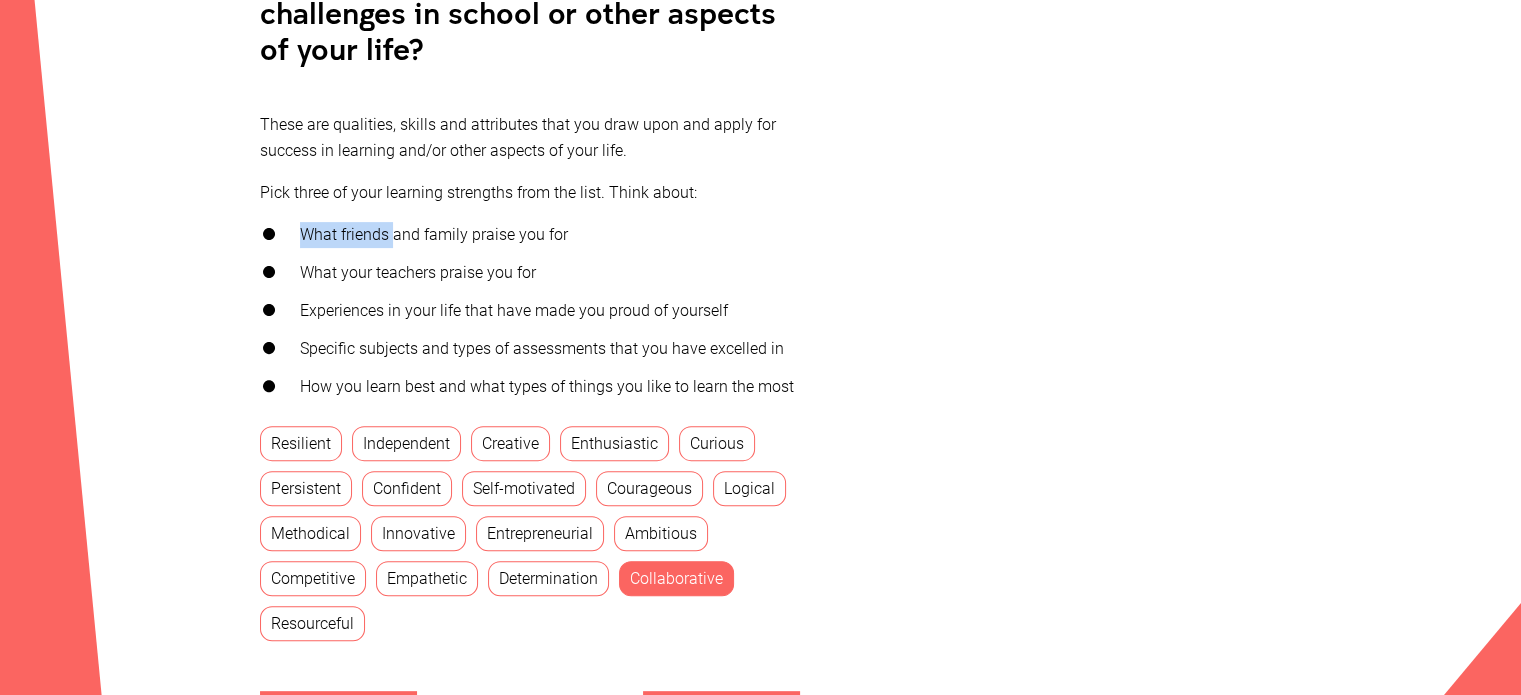 drag, startPoint x: 295, startPoint y: 219, endPoint x: 392, endPoint y: 247, distance: 100.96039 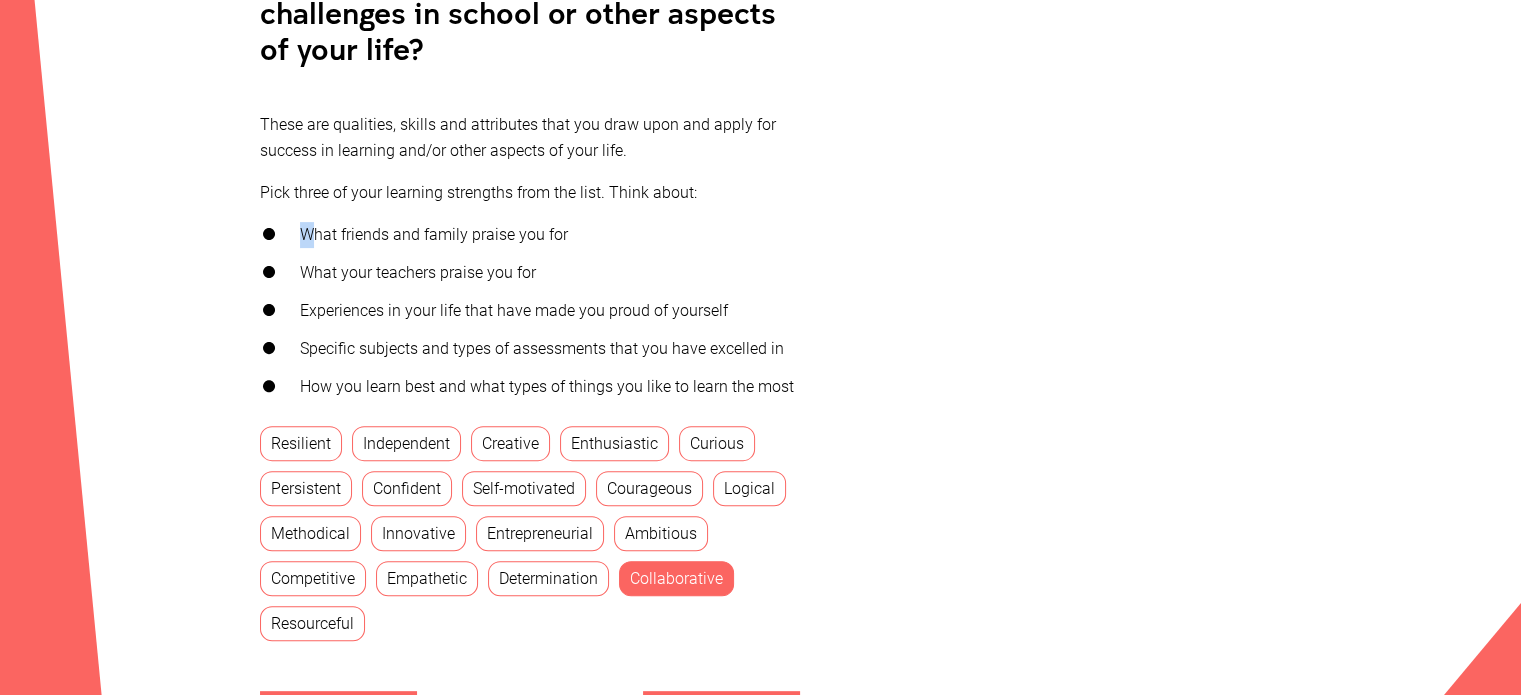 drag, startPoint x: 301, startPoint y: 230, endPoint x: 314, endPoint y: 233, distance: 13.341664 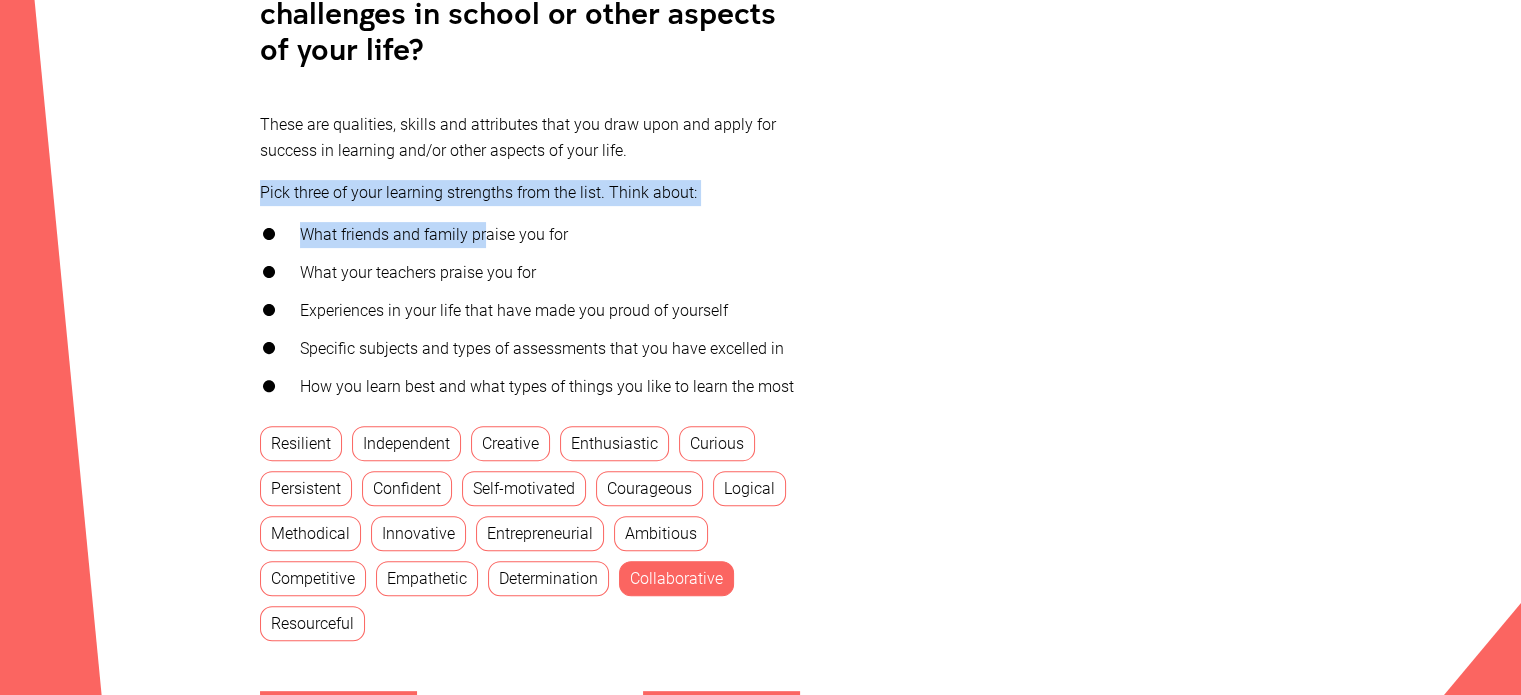 drag, startPoint x: 260, startPoint y: 194, endPoint x: 481, endPoint y: 207, distance: 221.38202 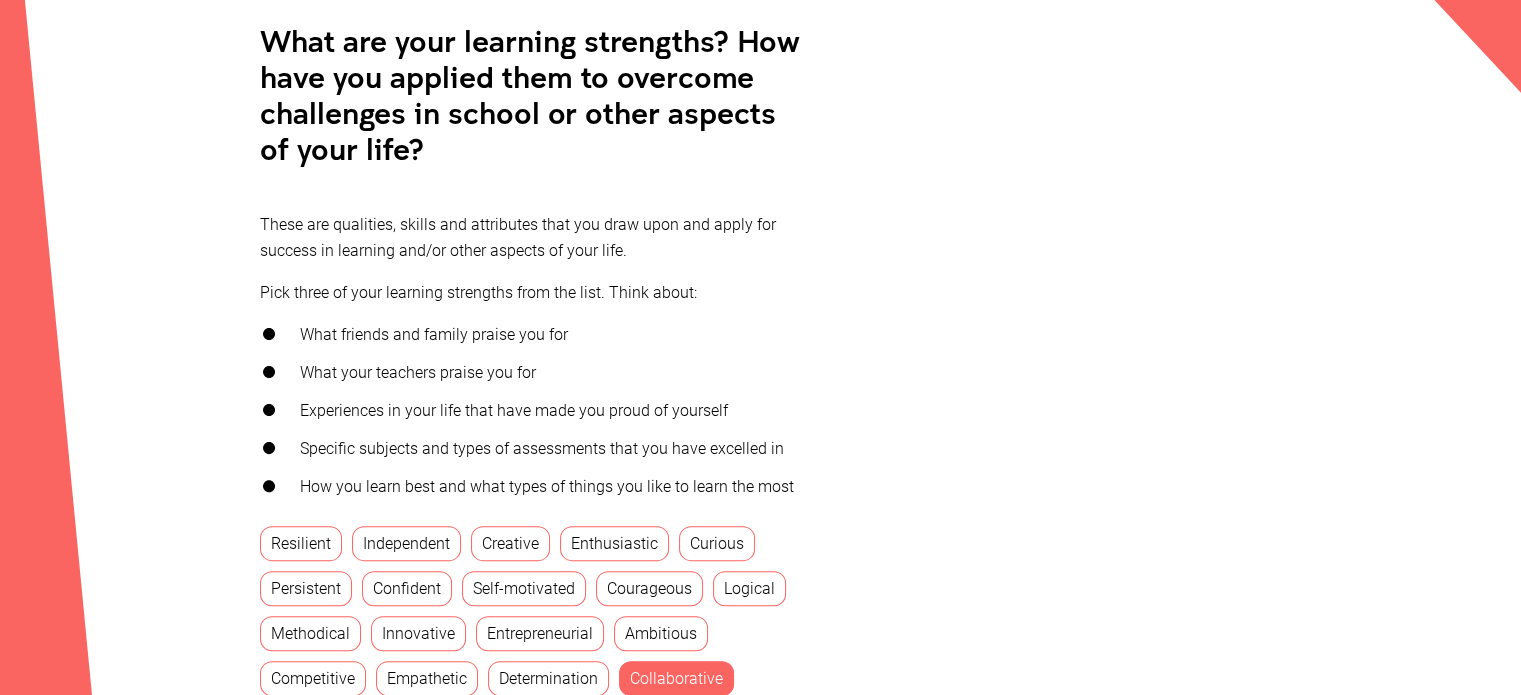 scroll, scrollTop: 600, scrollLeft: 0, axis: vertical 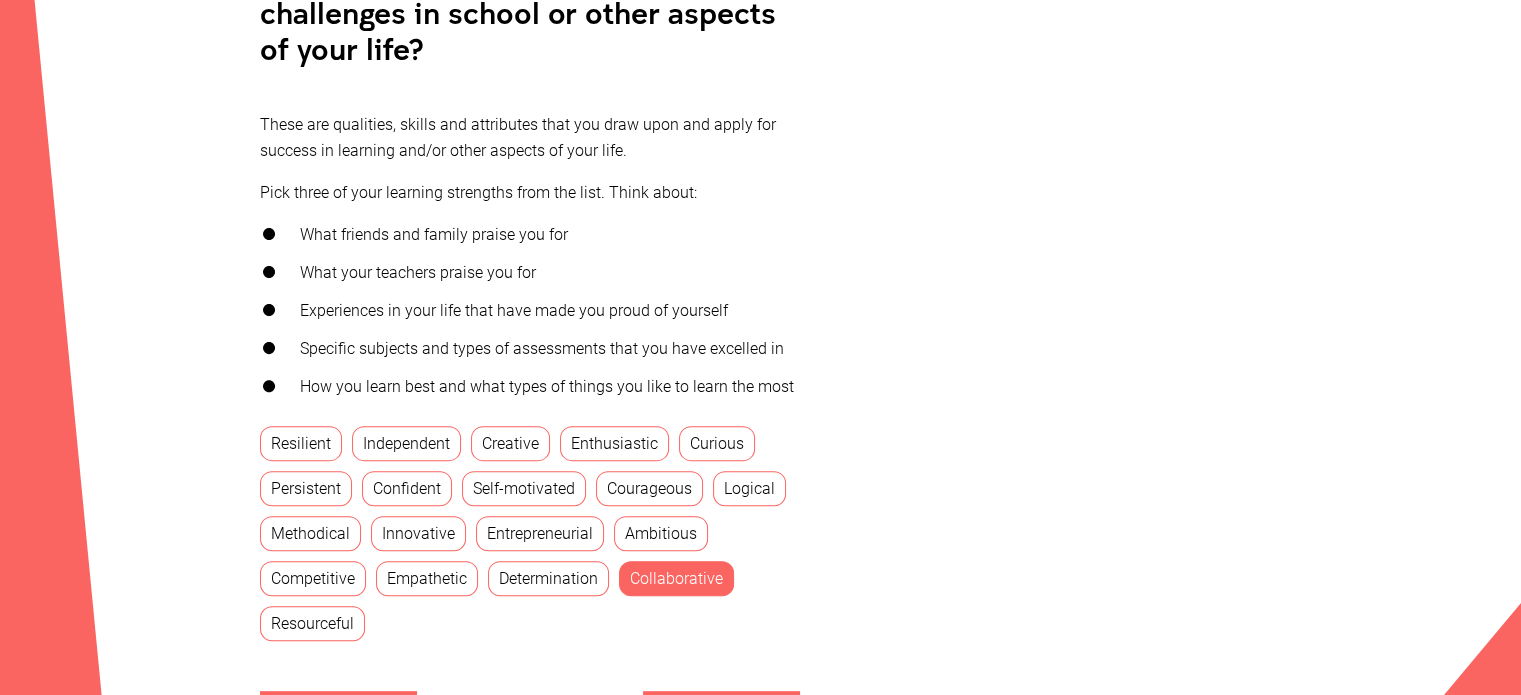 click on "Collaborative" at bounding box center [676, 578] 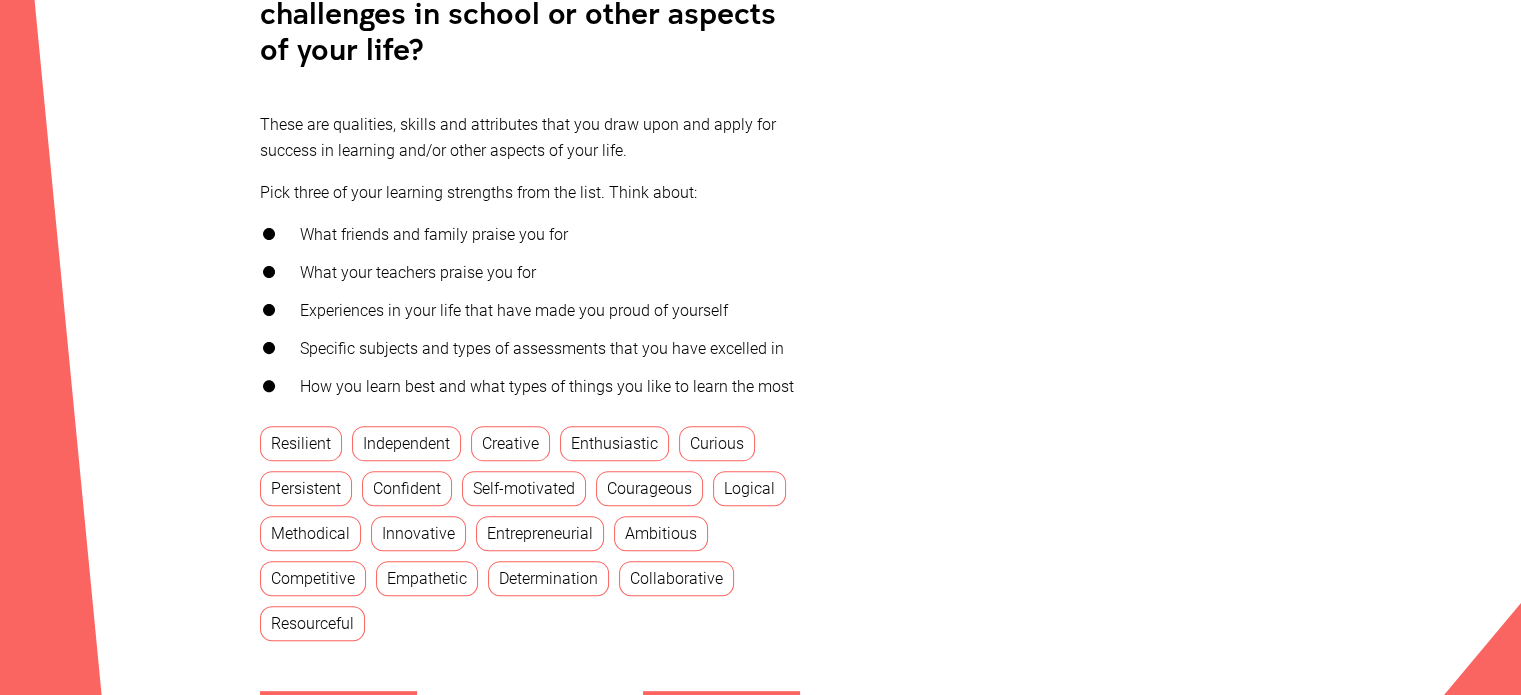 scroll, scrollTop: 700, scrollLeft: 0, axis: vertical 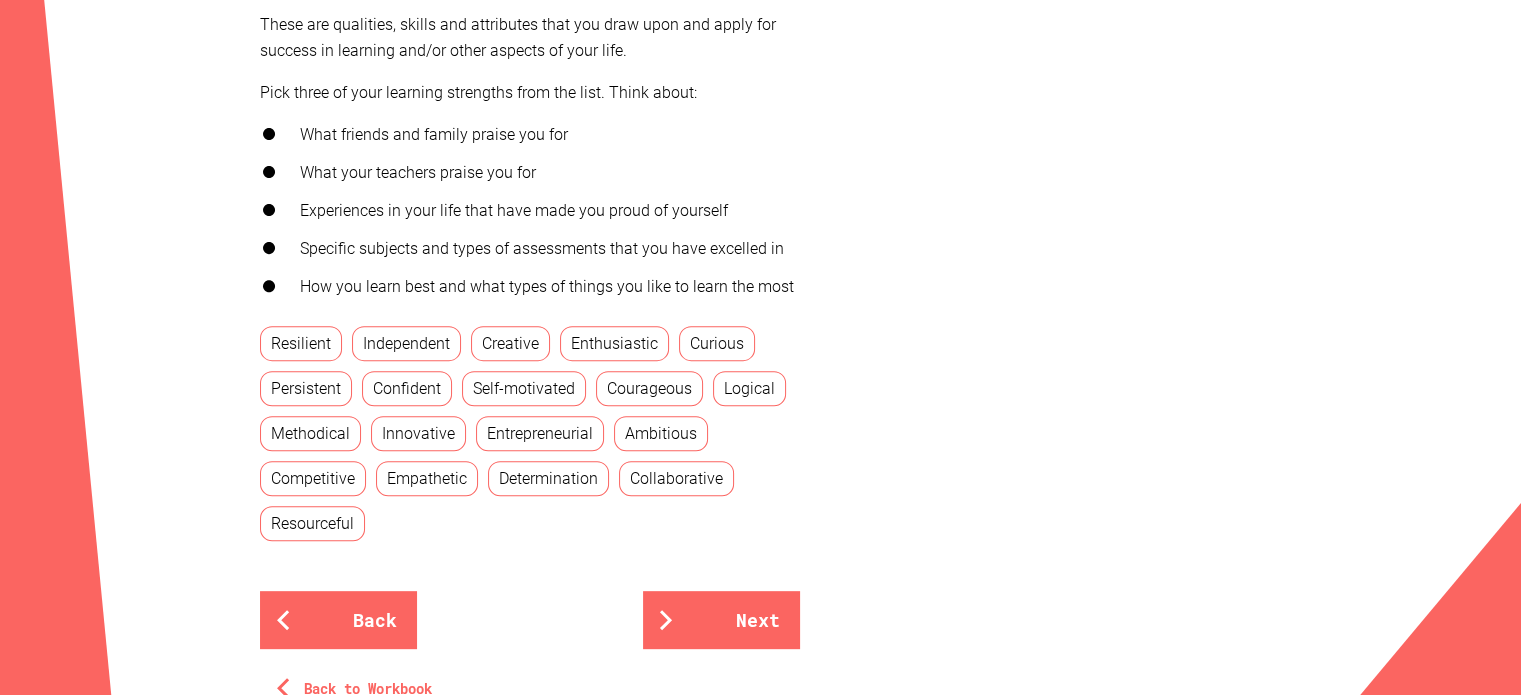 click on "Competitive" at bounding box center (313, 478) 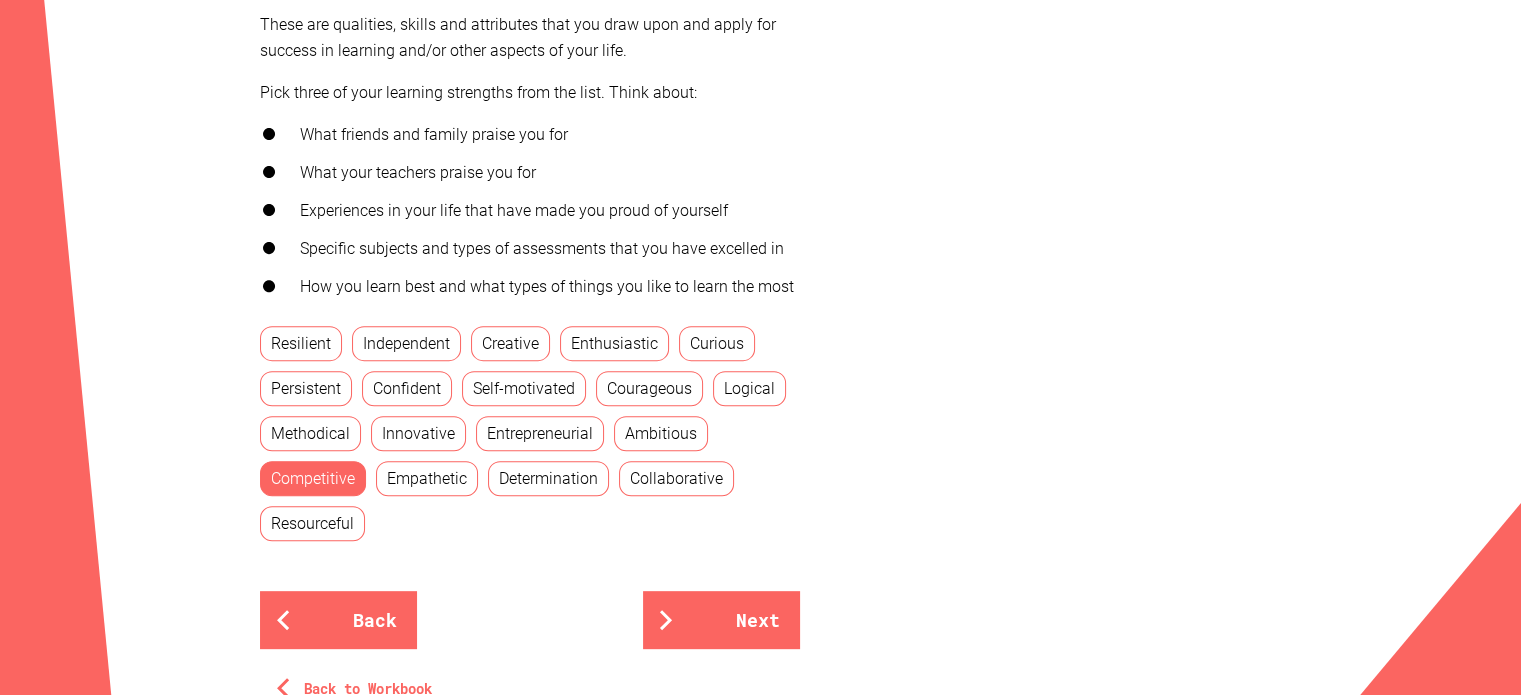 click on "Competitive" at bounding box center (313, 478) 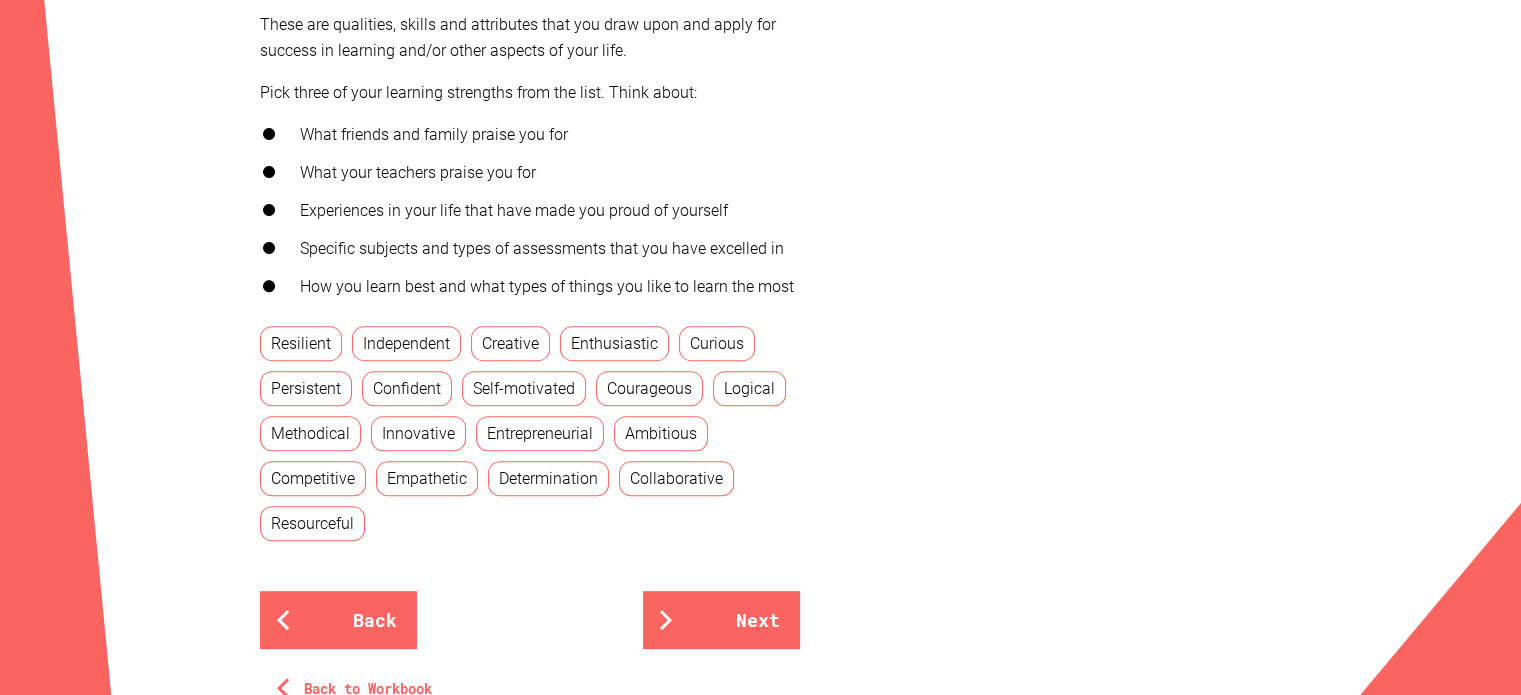 type on "Competitive" 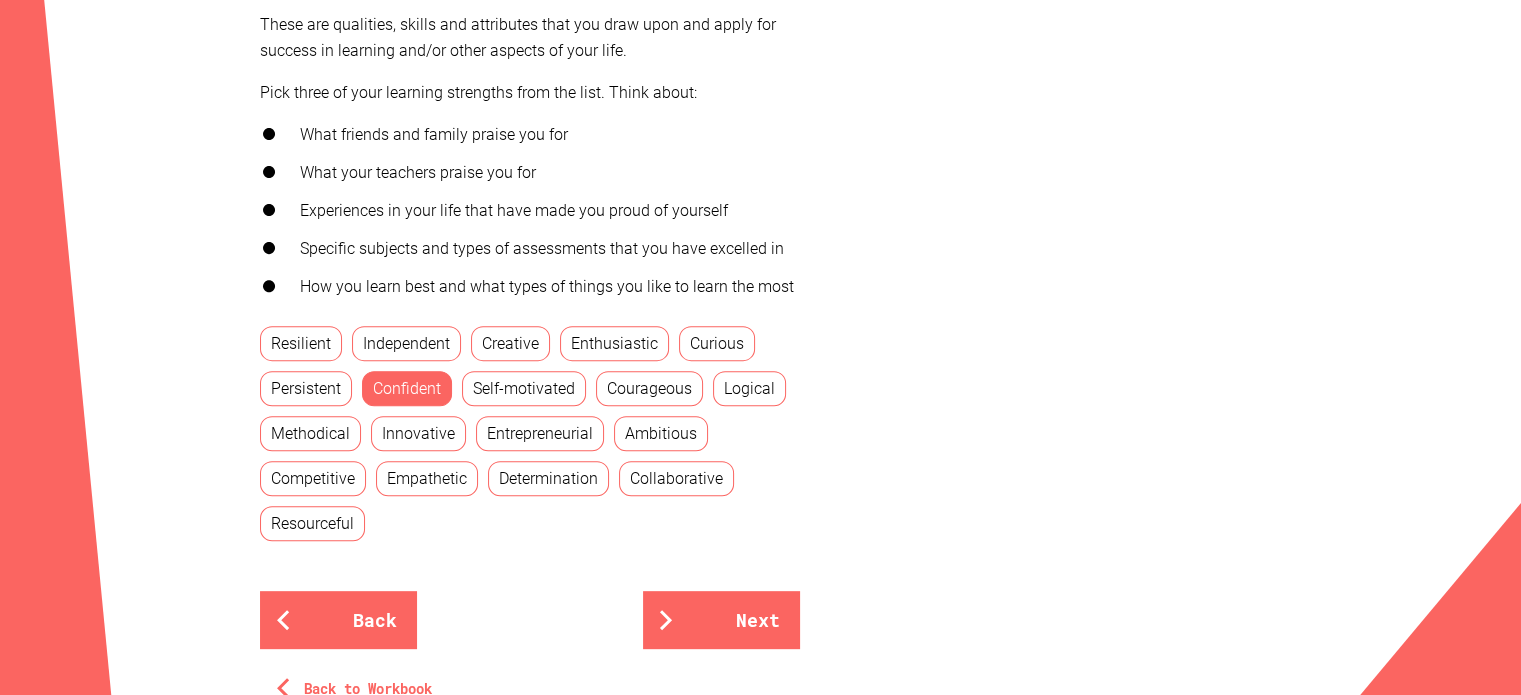 click on "Enthusiastic" at bounding box center [614, 343] 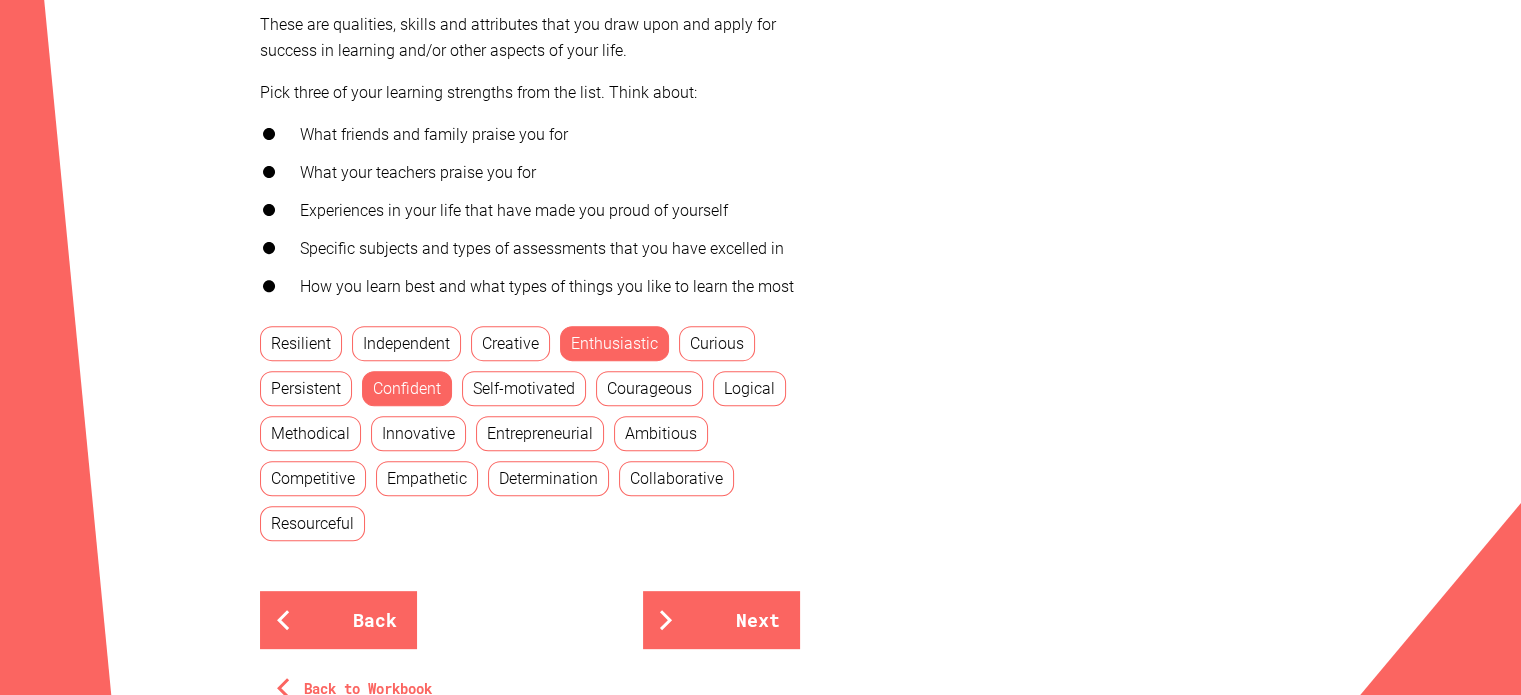 click on "Courageous" at bounding box center [649, 388] 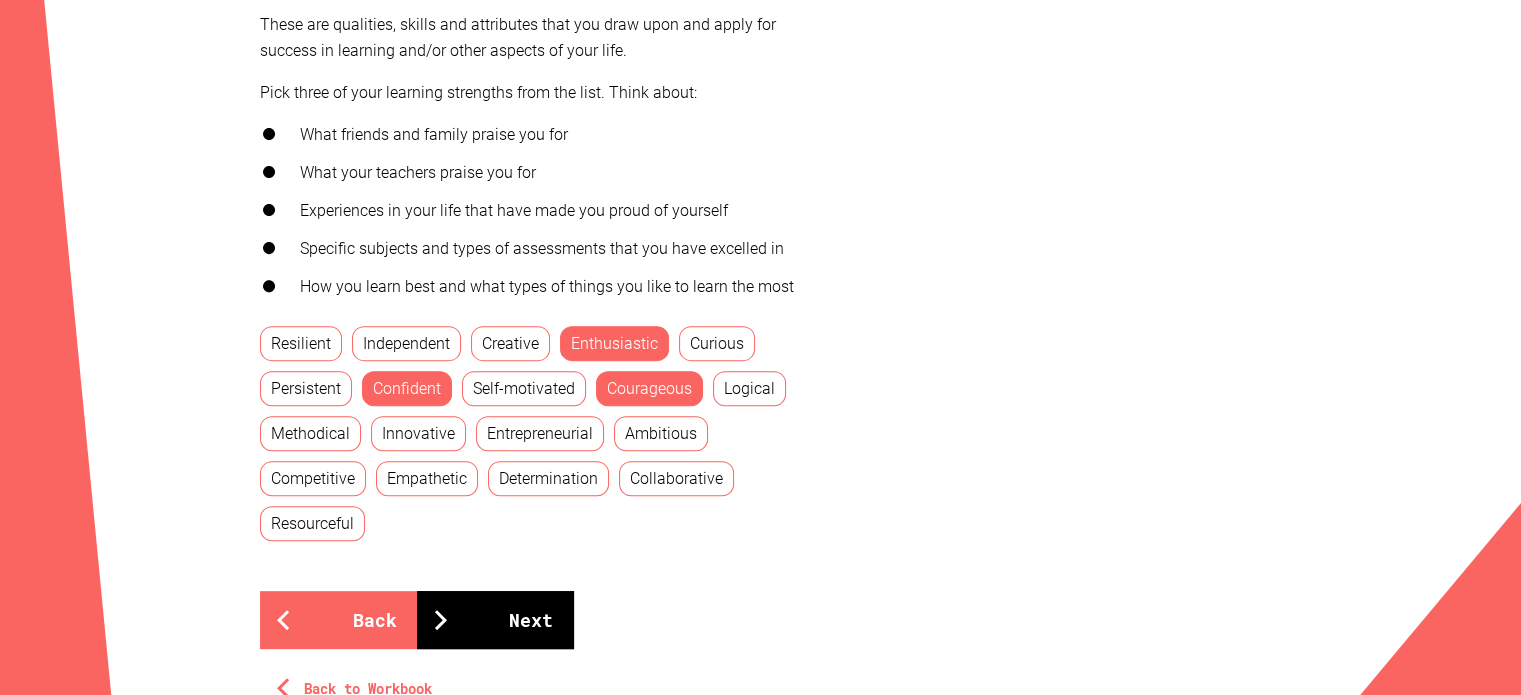 click on "Next" at bounding box center (495, 620) 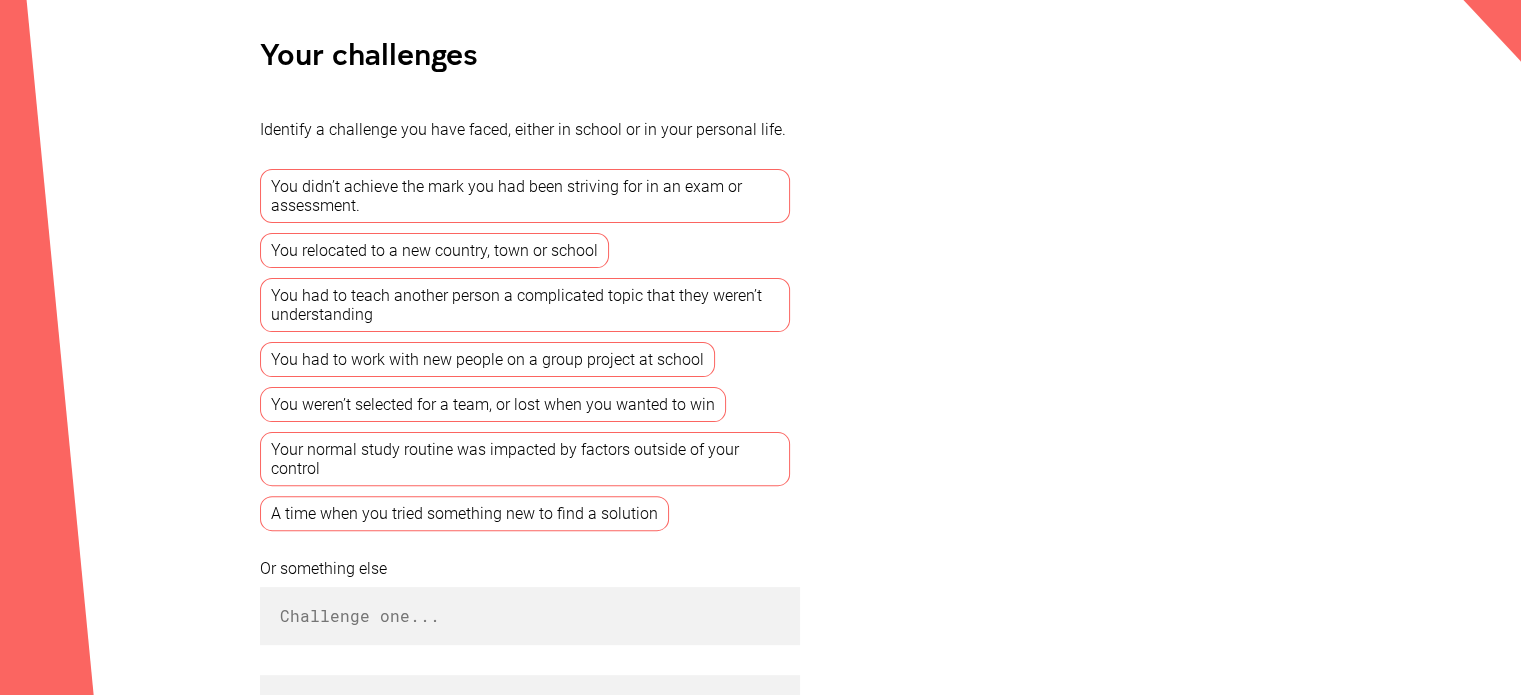 scroll, scrollTop: 500, scrollLeft: 0, axis: vertical 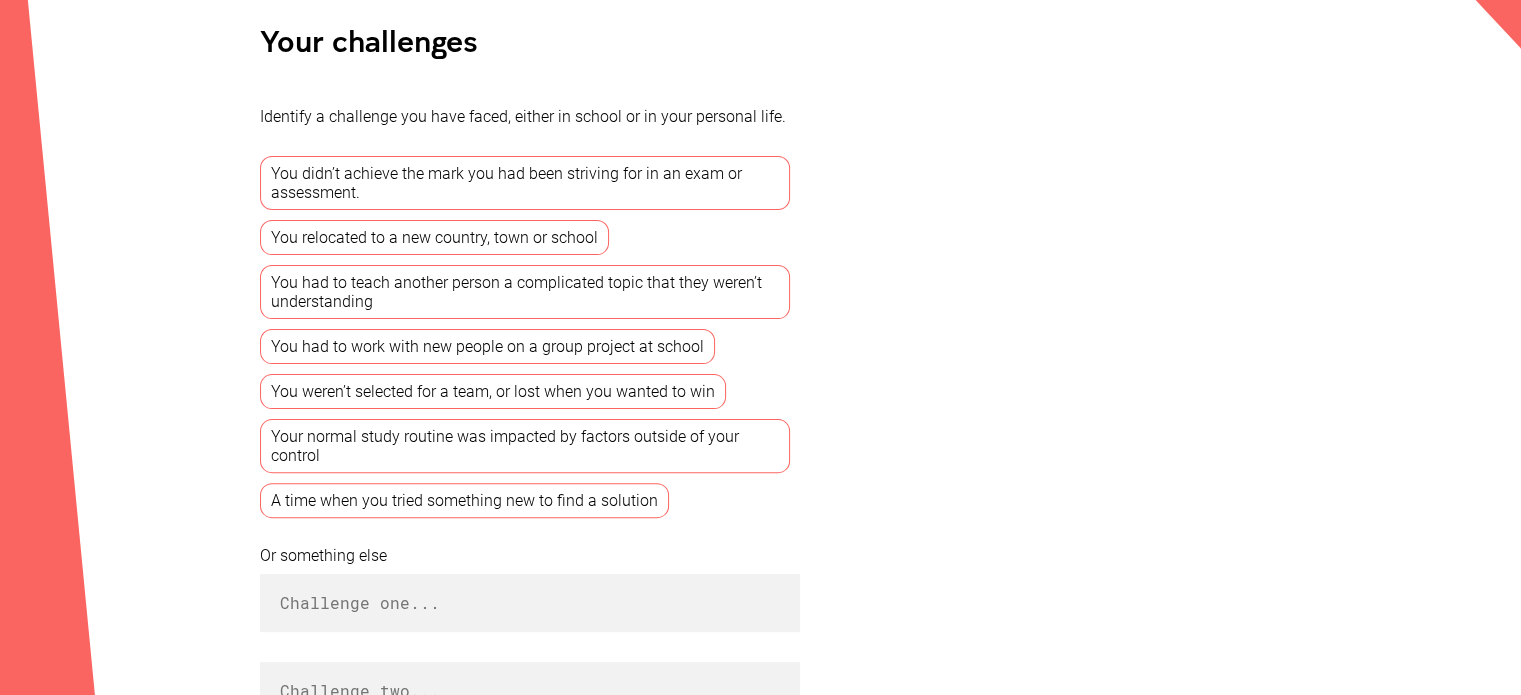 click on "You didn’t achieve the mark you had been striving for in an exam or assessment." at bounding box center [525, 183] 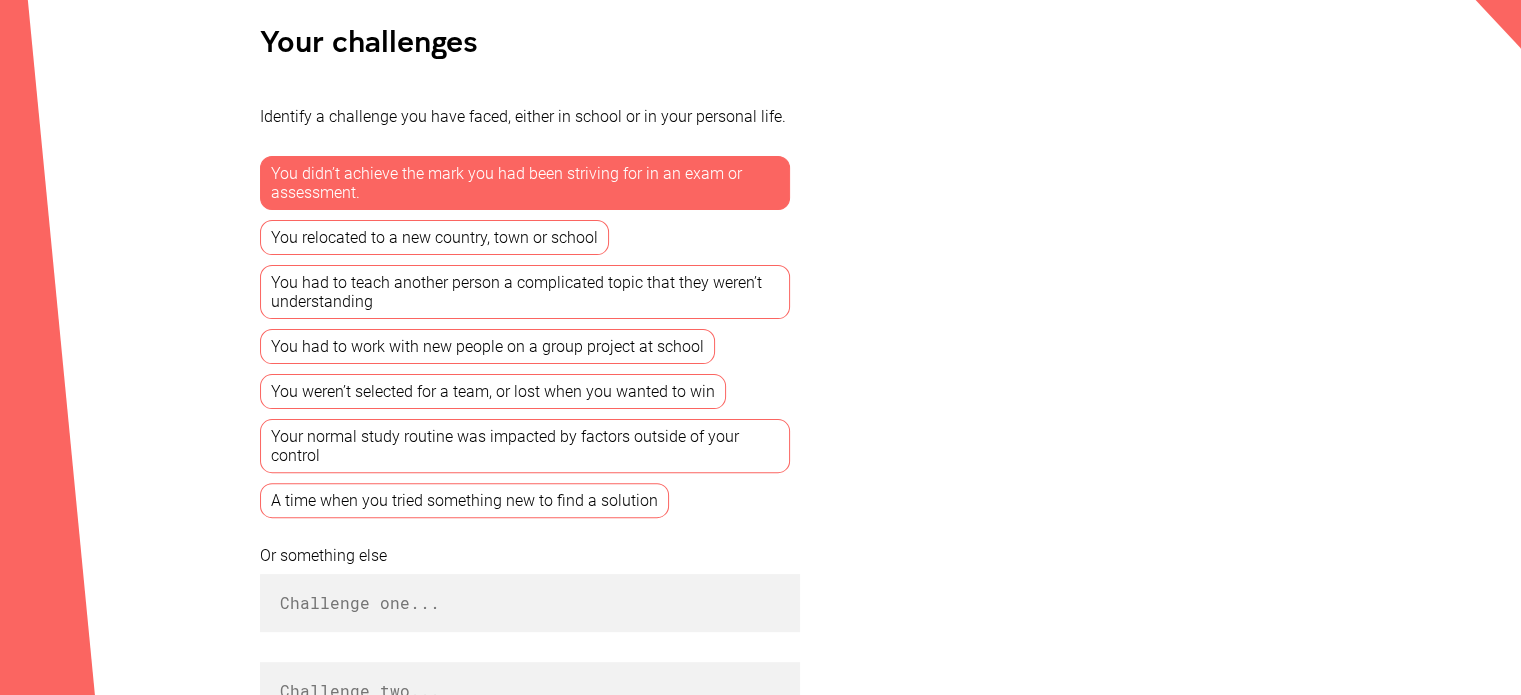 click on "You relocated to a new country, town or school" at bounding box center (434, 237) 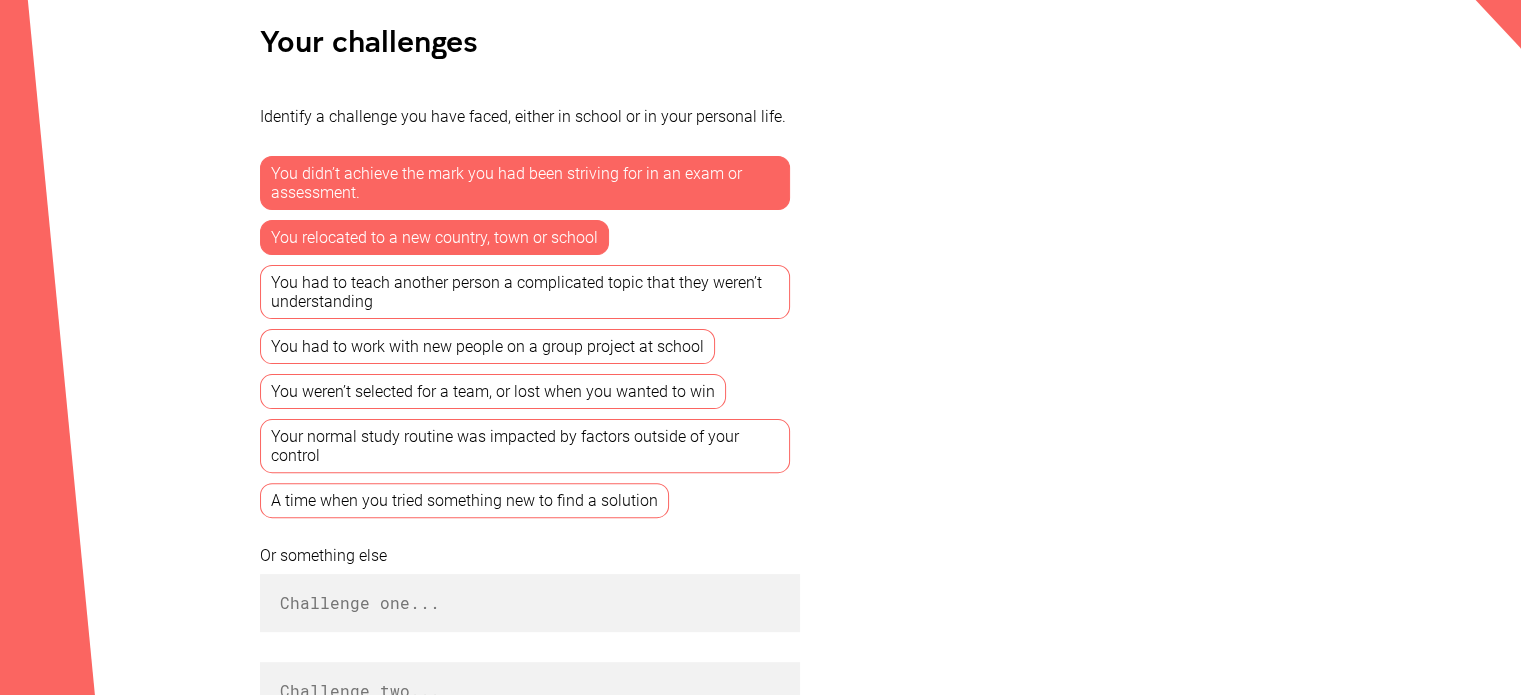 click on "You relocated to a new country, town or school" at bounding box center (434, 237) 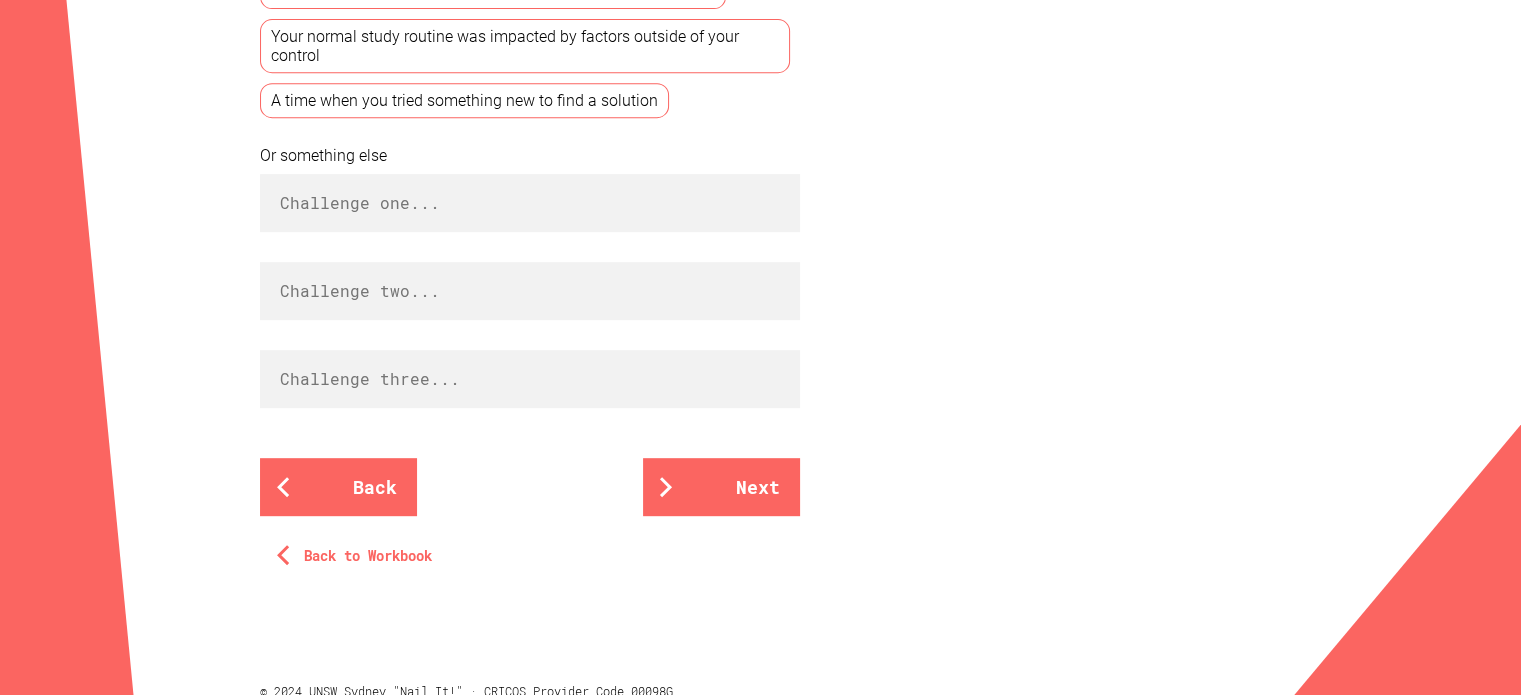 scroll, scrollTop: 500, scrollLeft: 0, axis: vertical 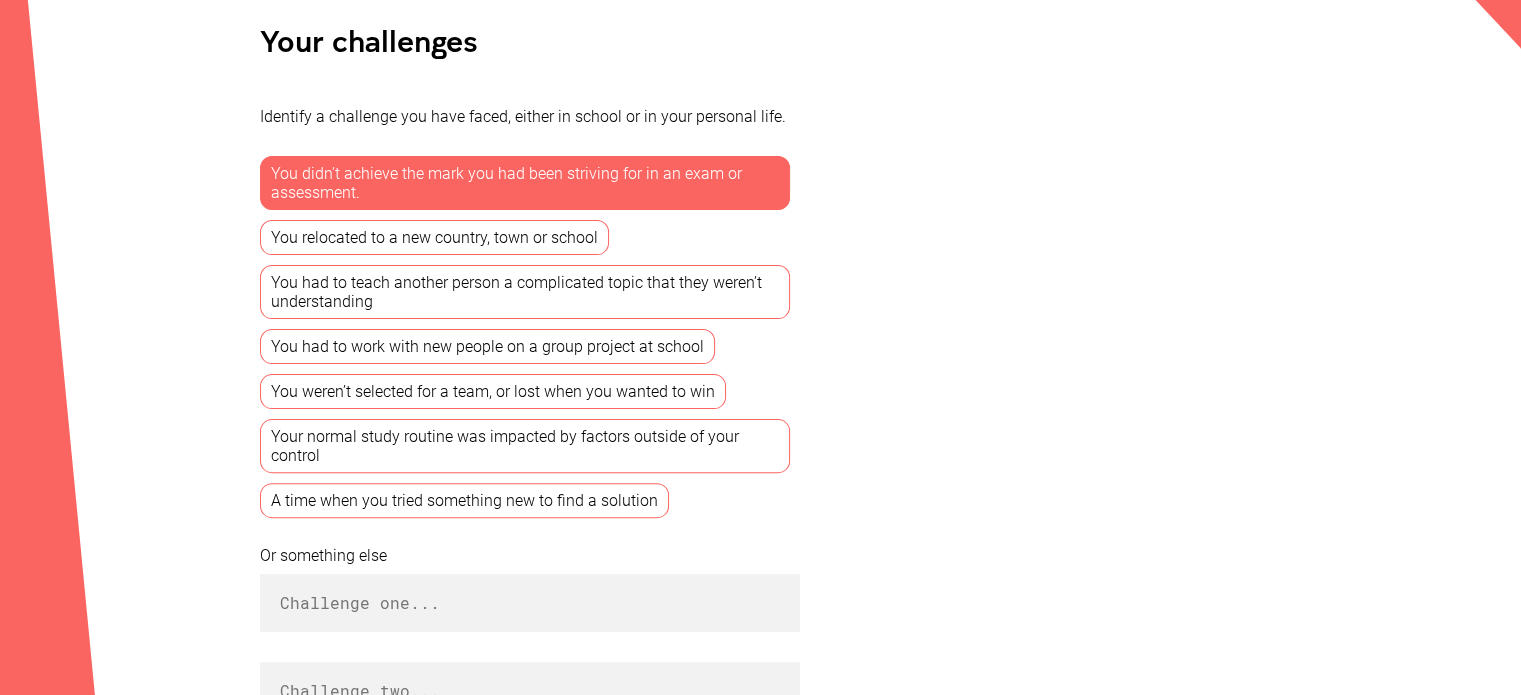 type on "You relocated to a new country, town or school" 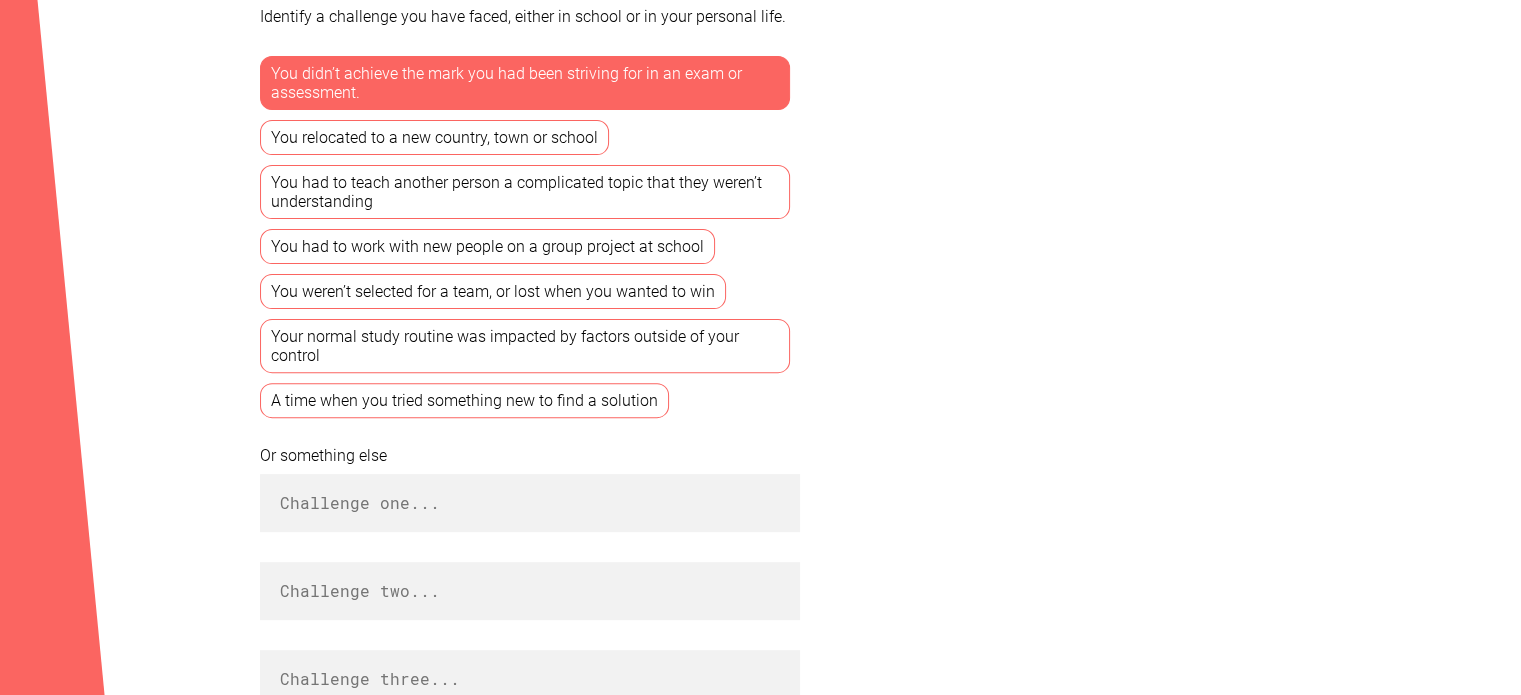 click on "You had to teach another person a complicated topic that they weren’t understanding" at bounding box center (525, 192) 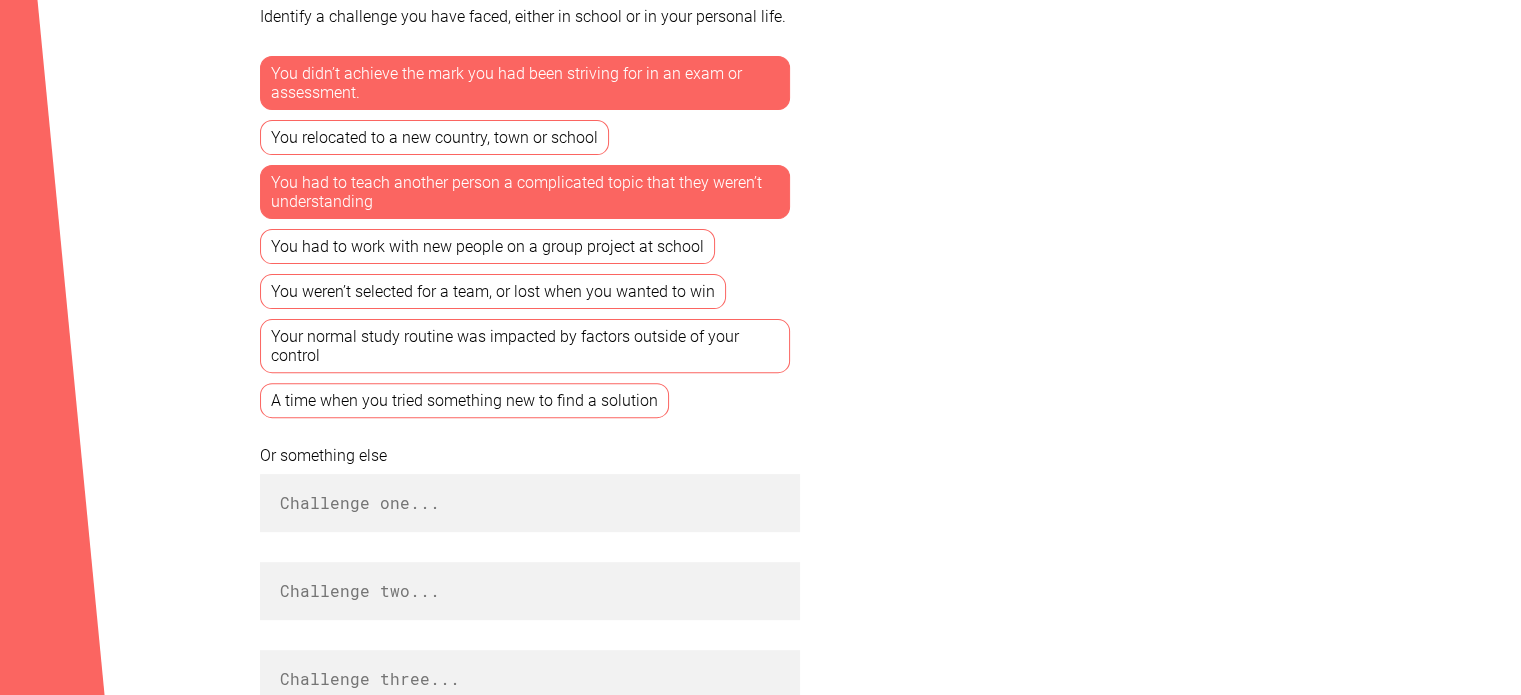 click on "You relocated to a new country, town or school" at bounding box center [434, 137] 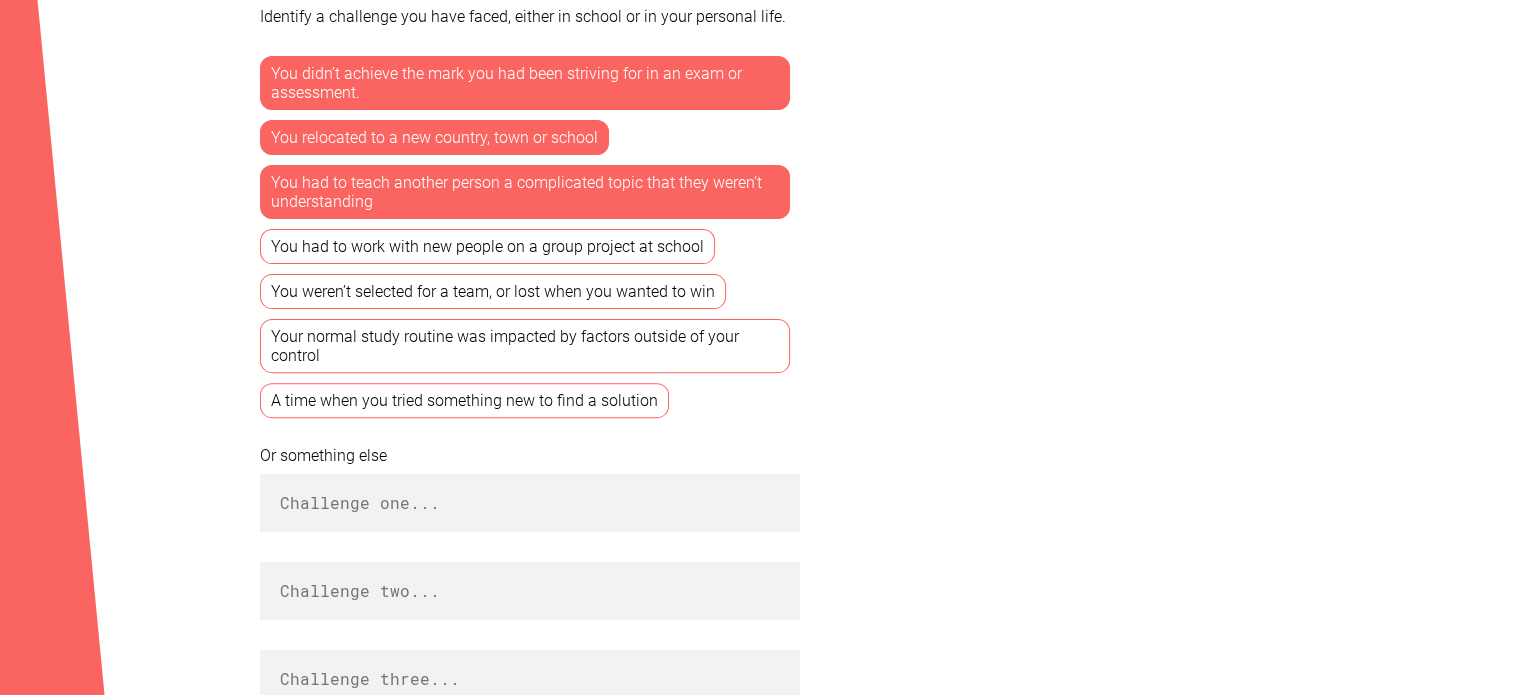 click on "You weren’t selected for a team, or lost when you wanted to win" at bounding box center [493, 291] 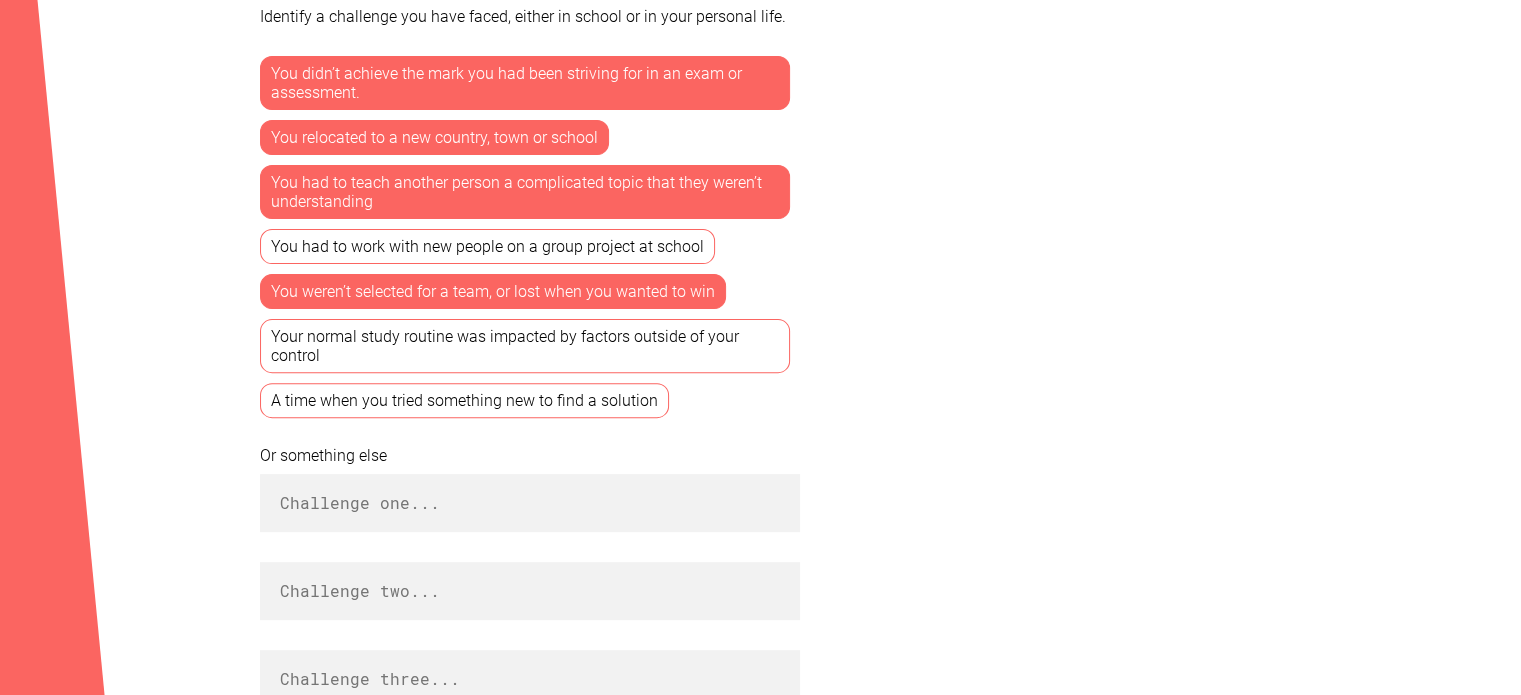 click on "A time when you tried something new to find a solution" at bounding box center [464, 400] 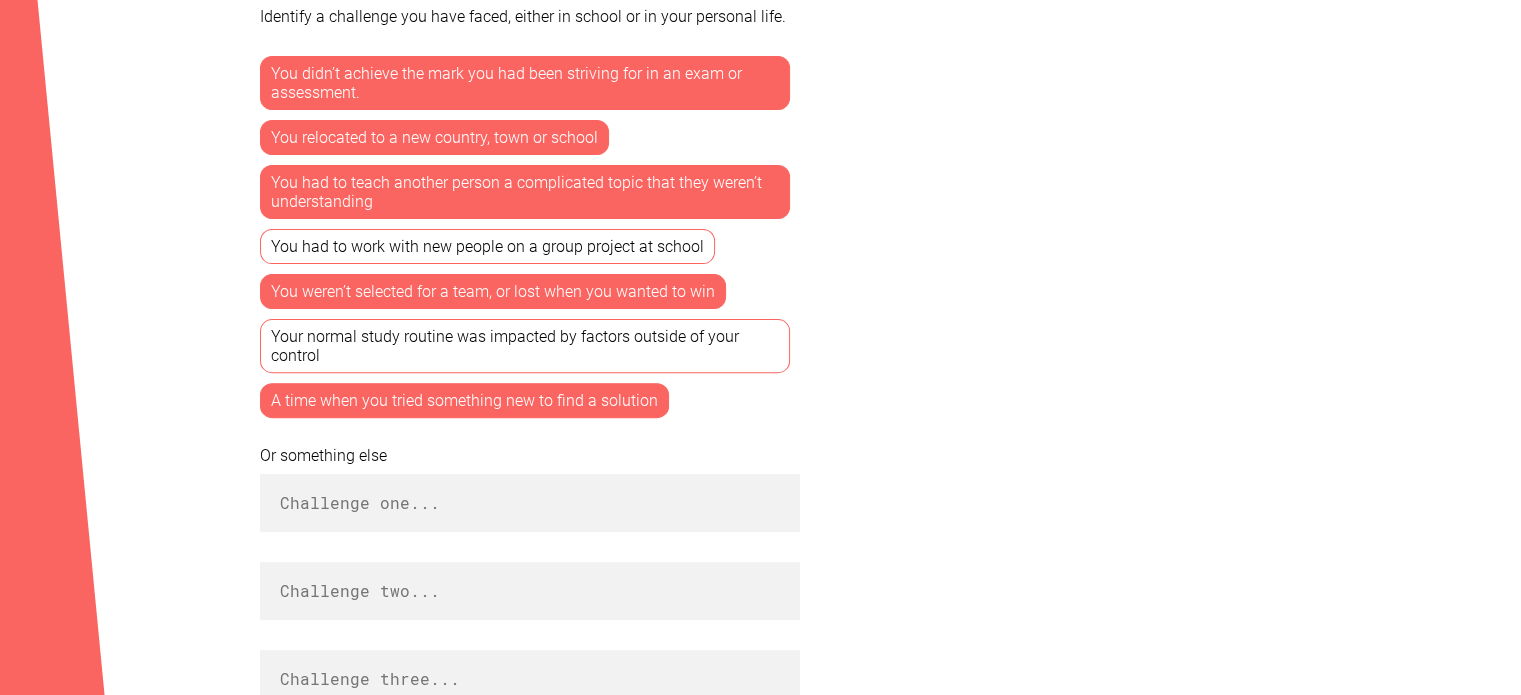 click on "A time when you tried something new to find a solution" at bounding box center [464, 400] 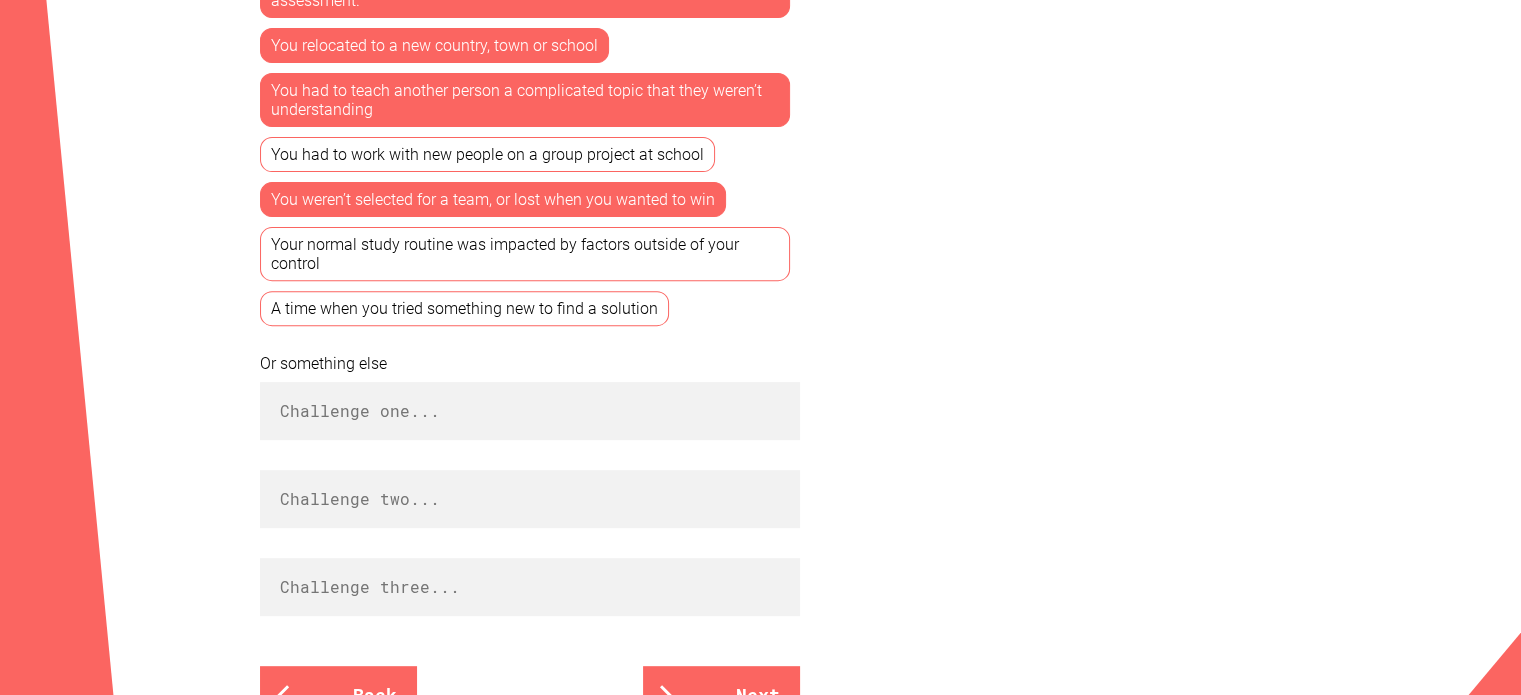 scroll, scrollTop: 700, scrollLeft: 0, axis: vertical 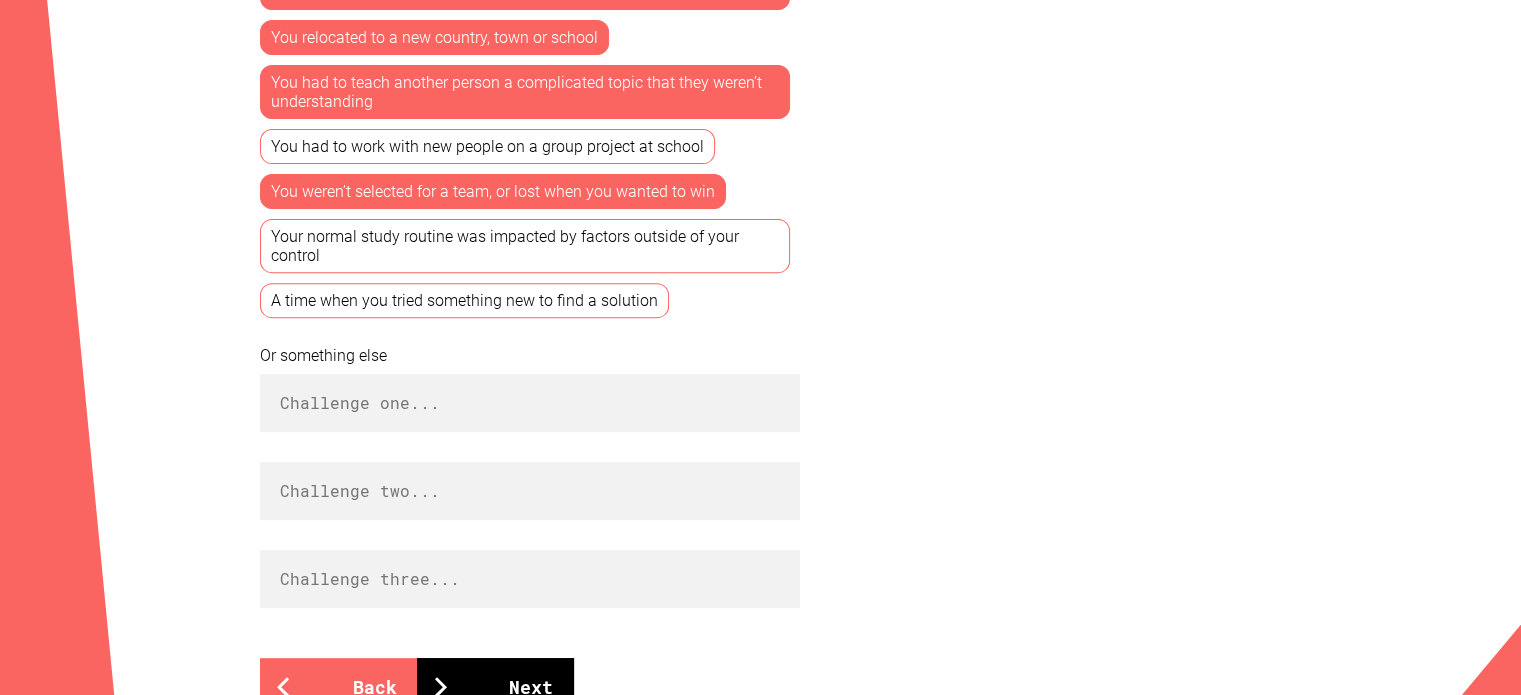 click on "Next" at bounding box center (495, 687) 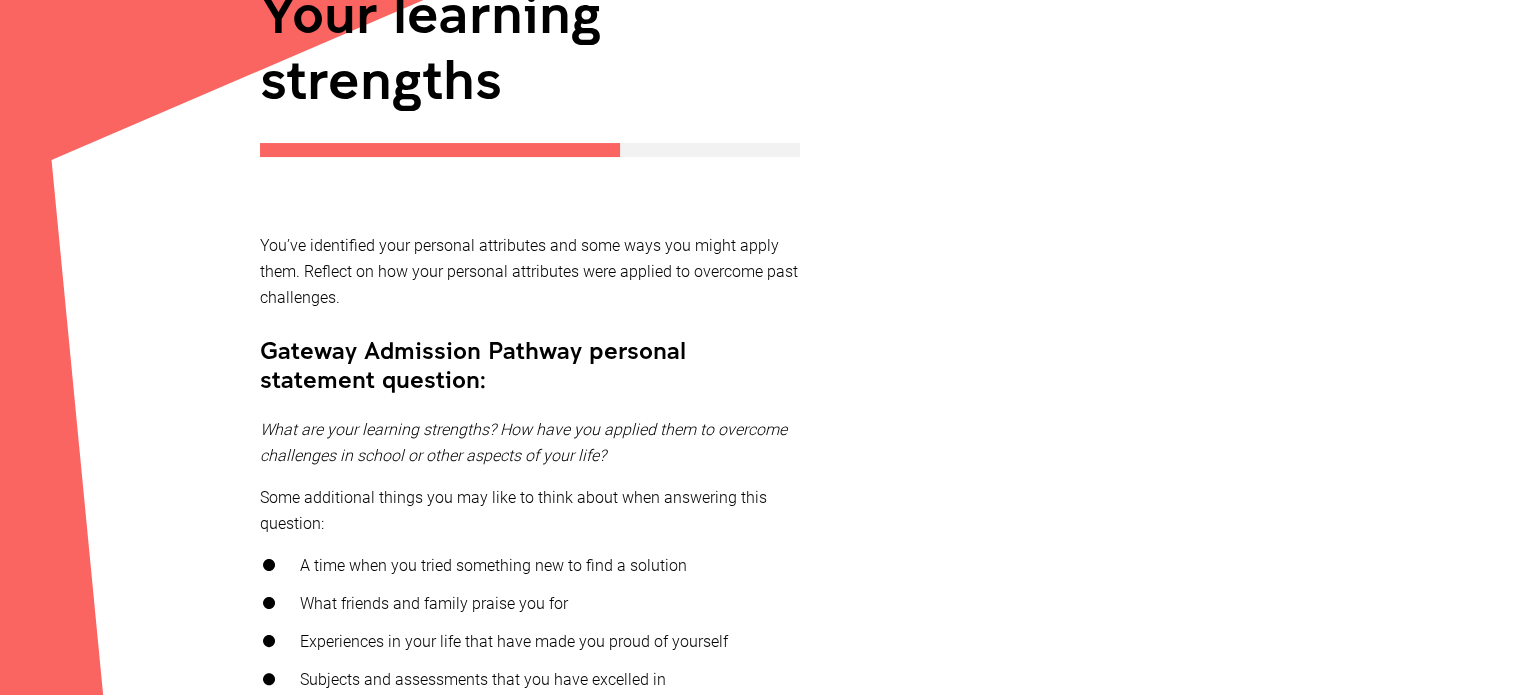 scroll, scrollTop: 300, scrollLeft: 0, axis: vertical 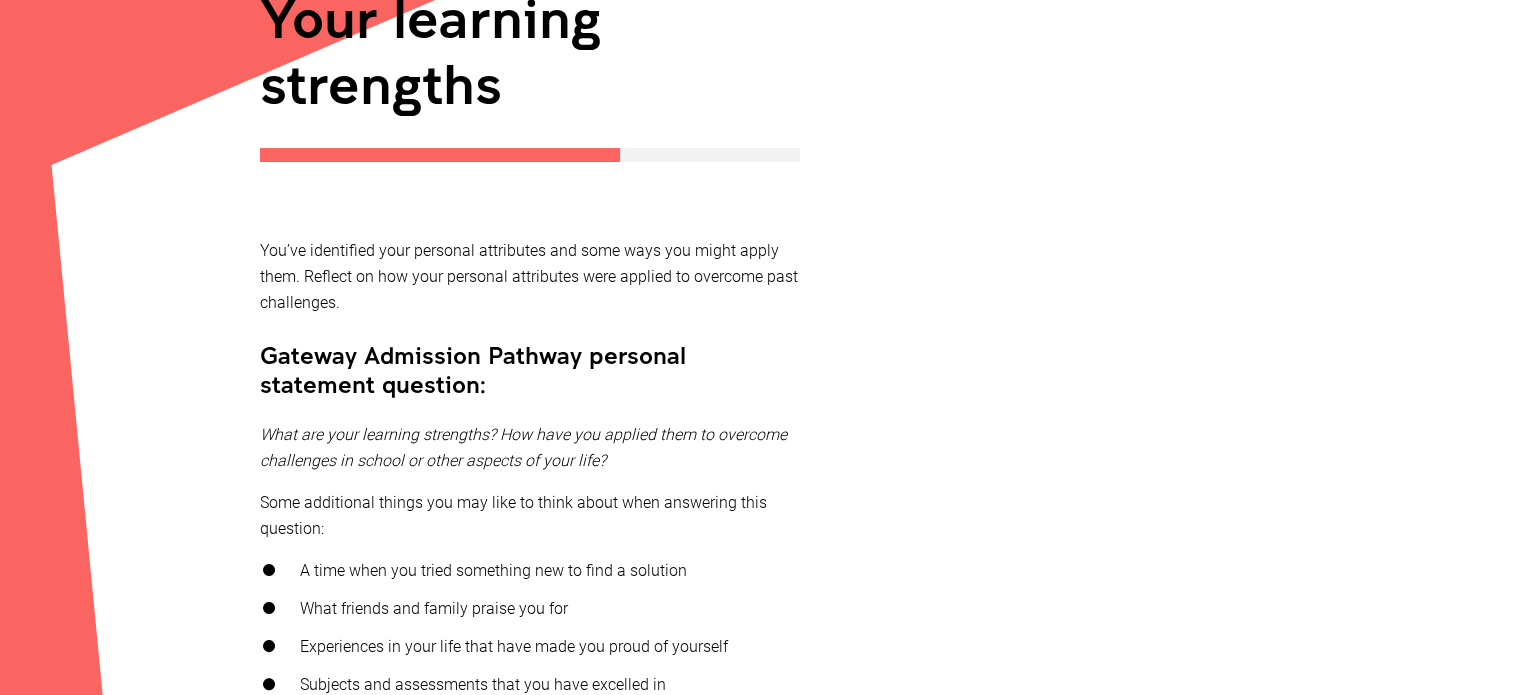 type 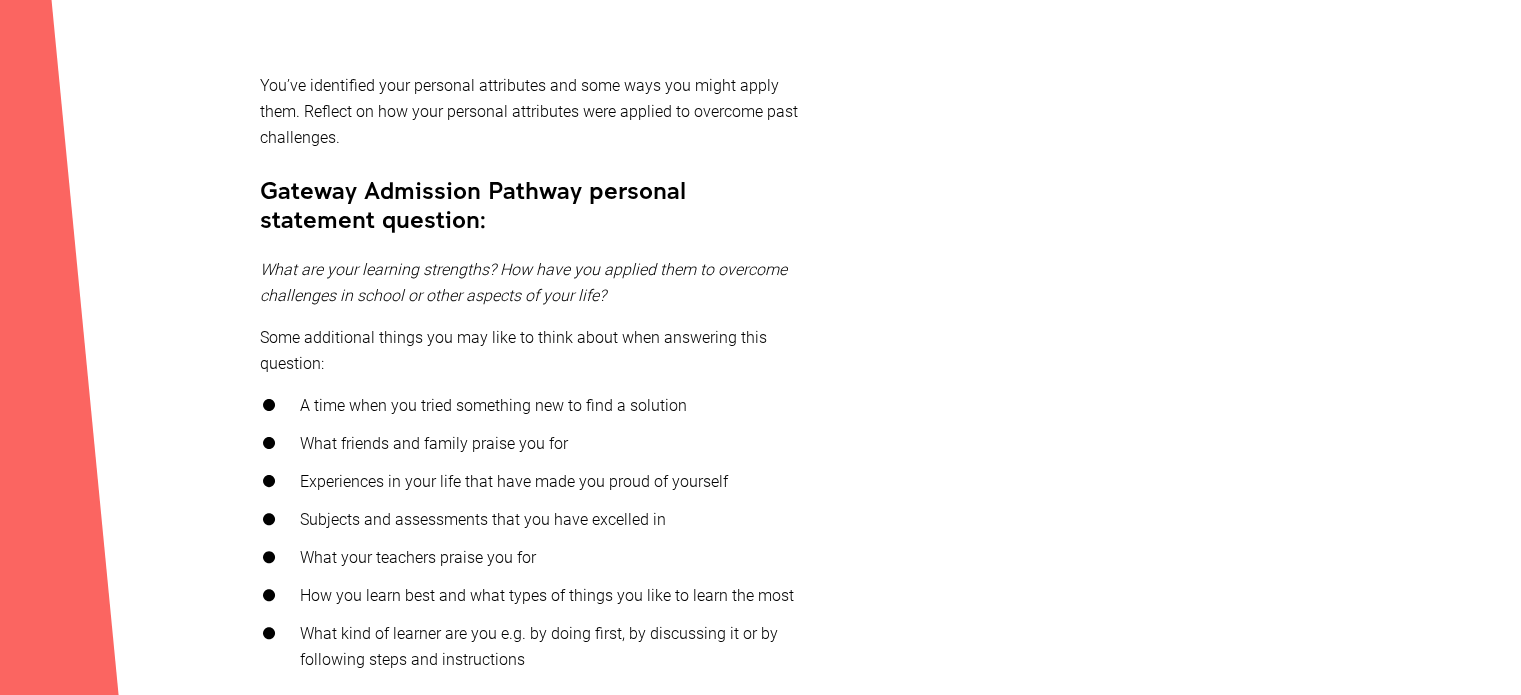 scroll, scrollTop: 300, scrollLeft: 0, axis: vertical 